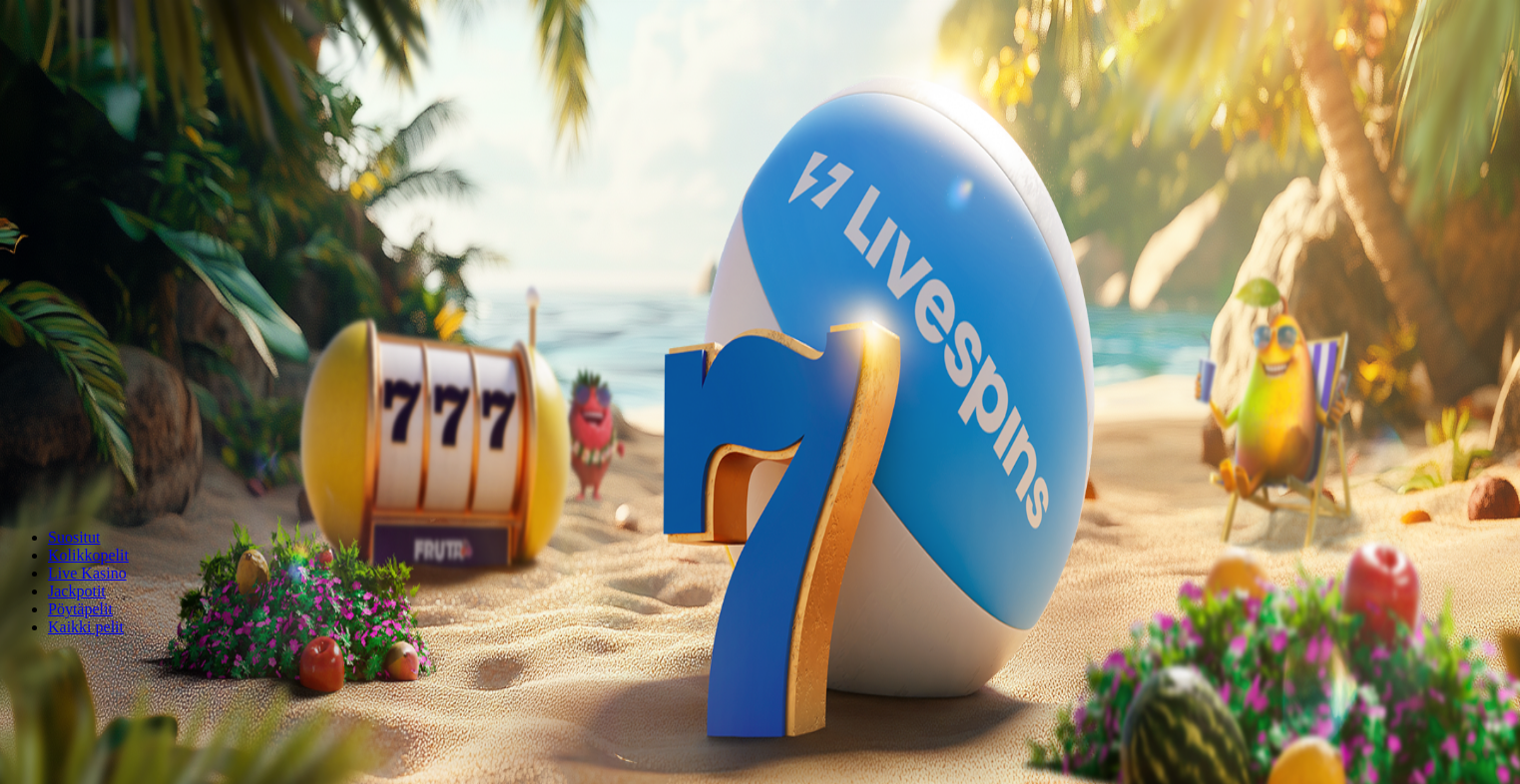 scroll, scrollTop: 0, scrollLeft: 0, axis: both 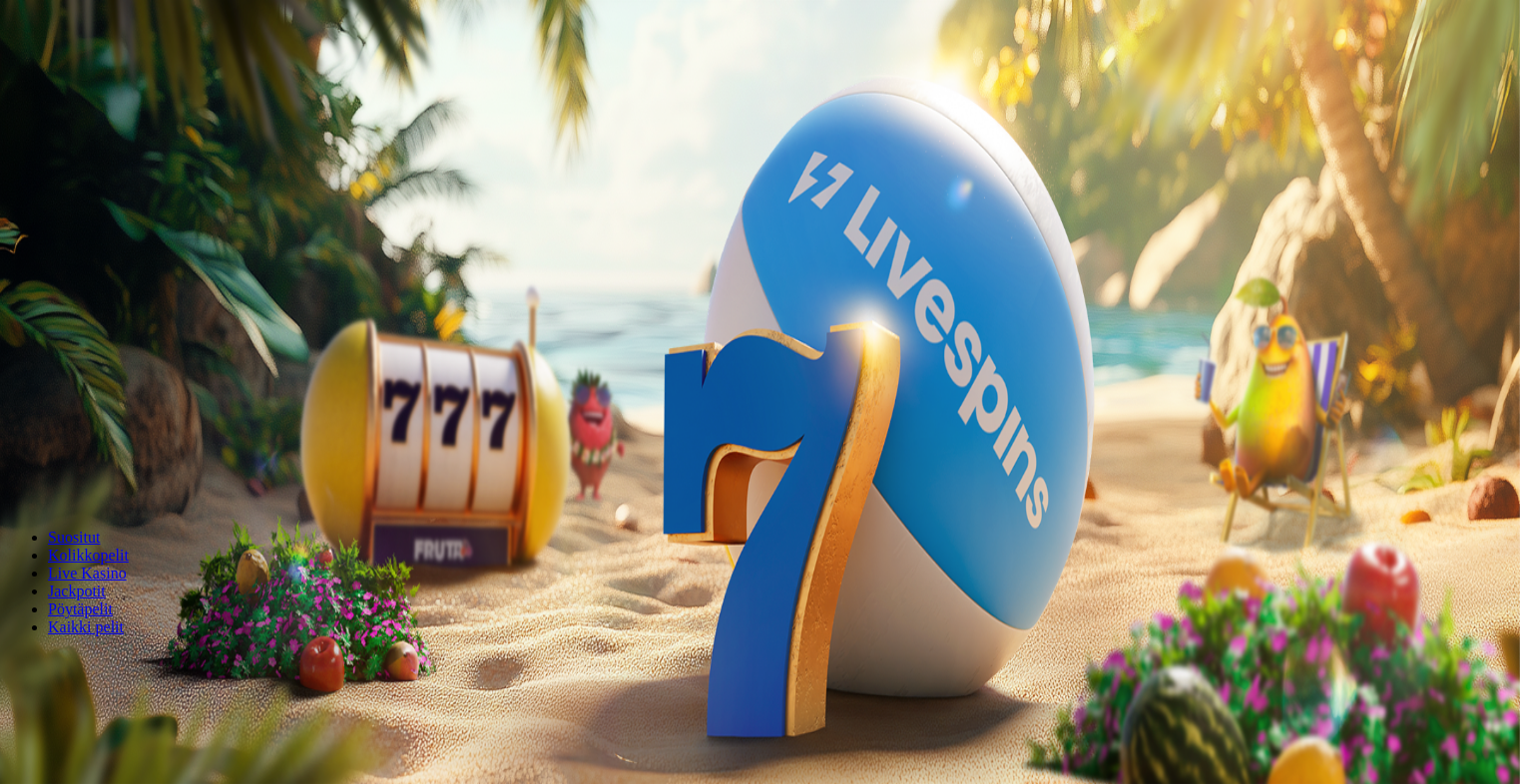click at bounding box center (16, 470) 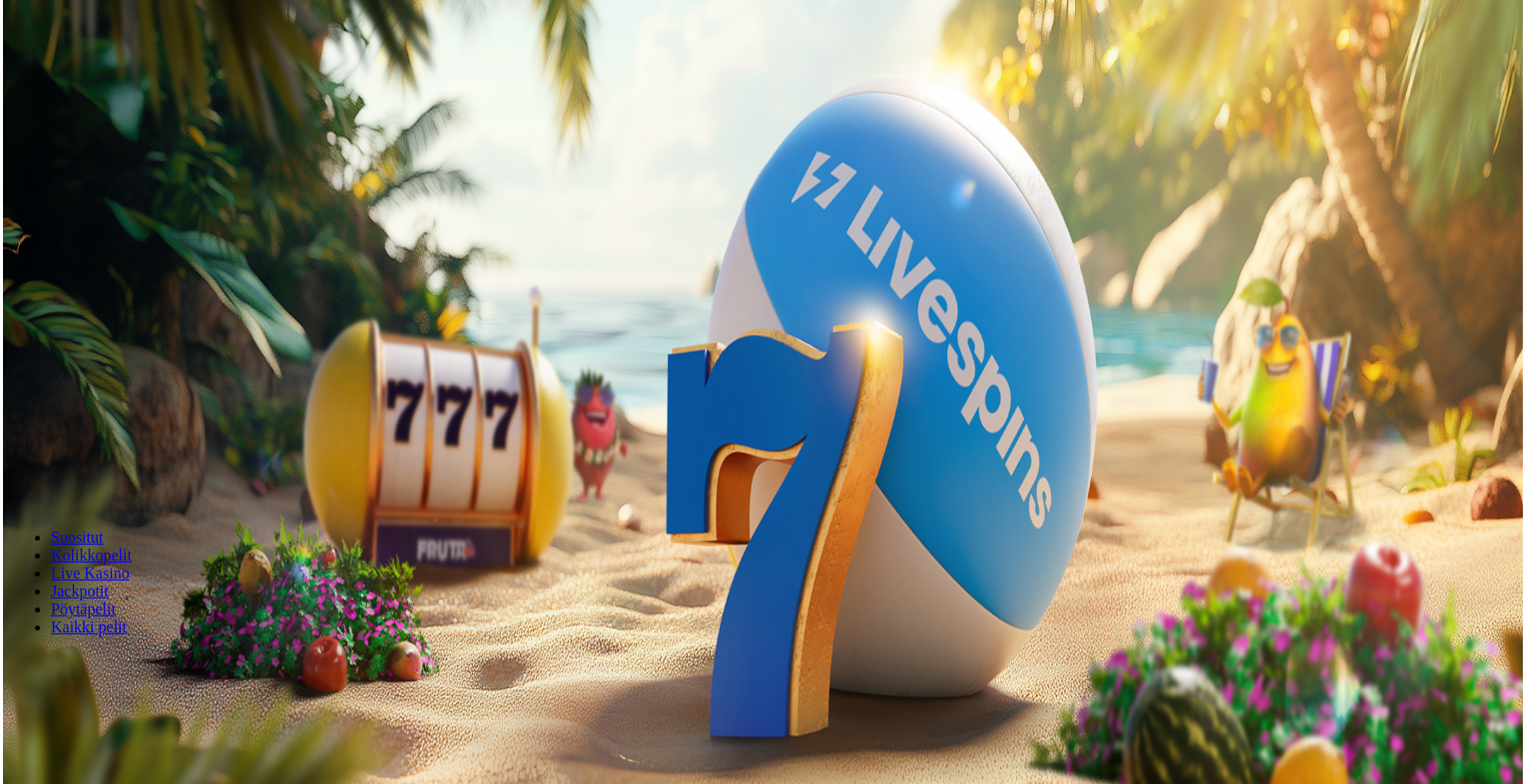scroll, scrollTop: 0, scrollLeft: 0, axis: both 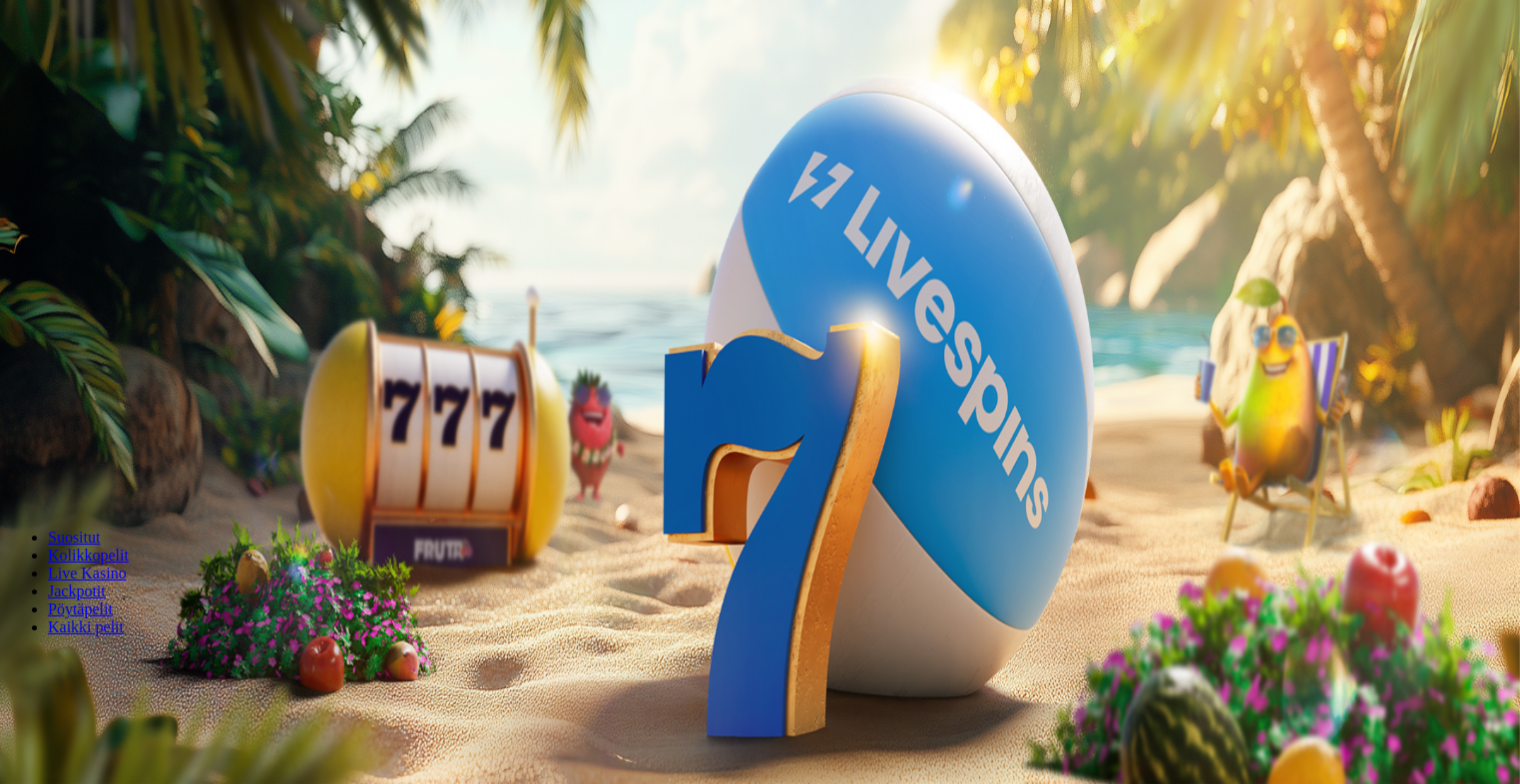 click on "Talleta ja pelaa" at bounding box center [60, 484] 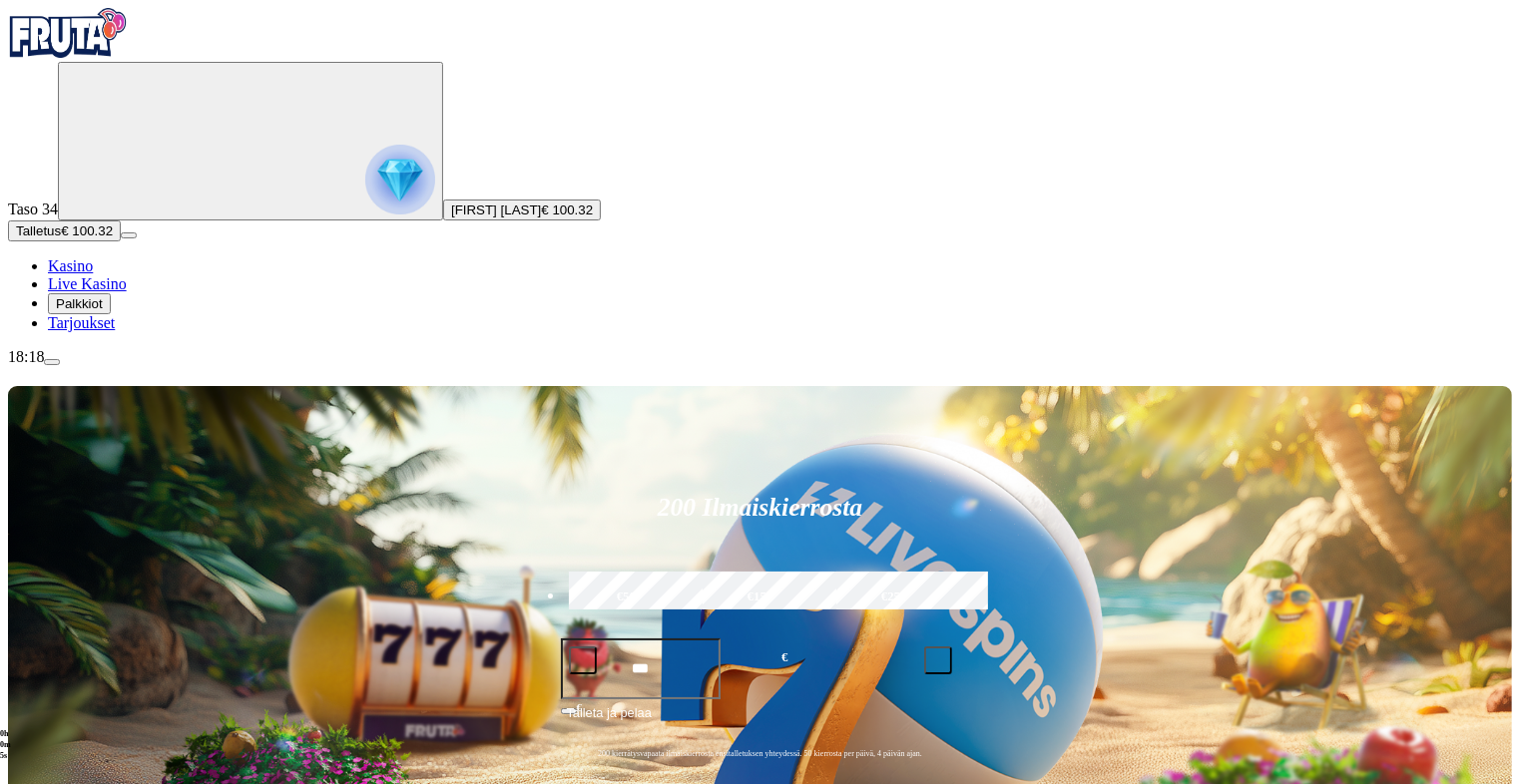 click on "Pelaa nyt" at bounding box center (77, 1194) 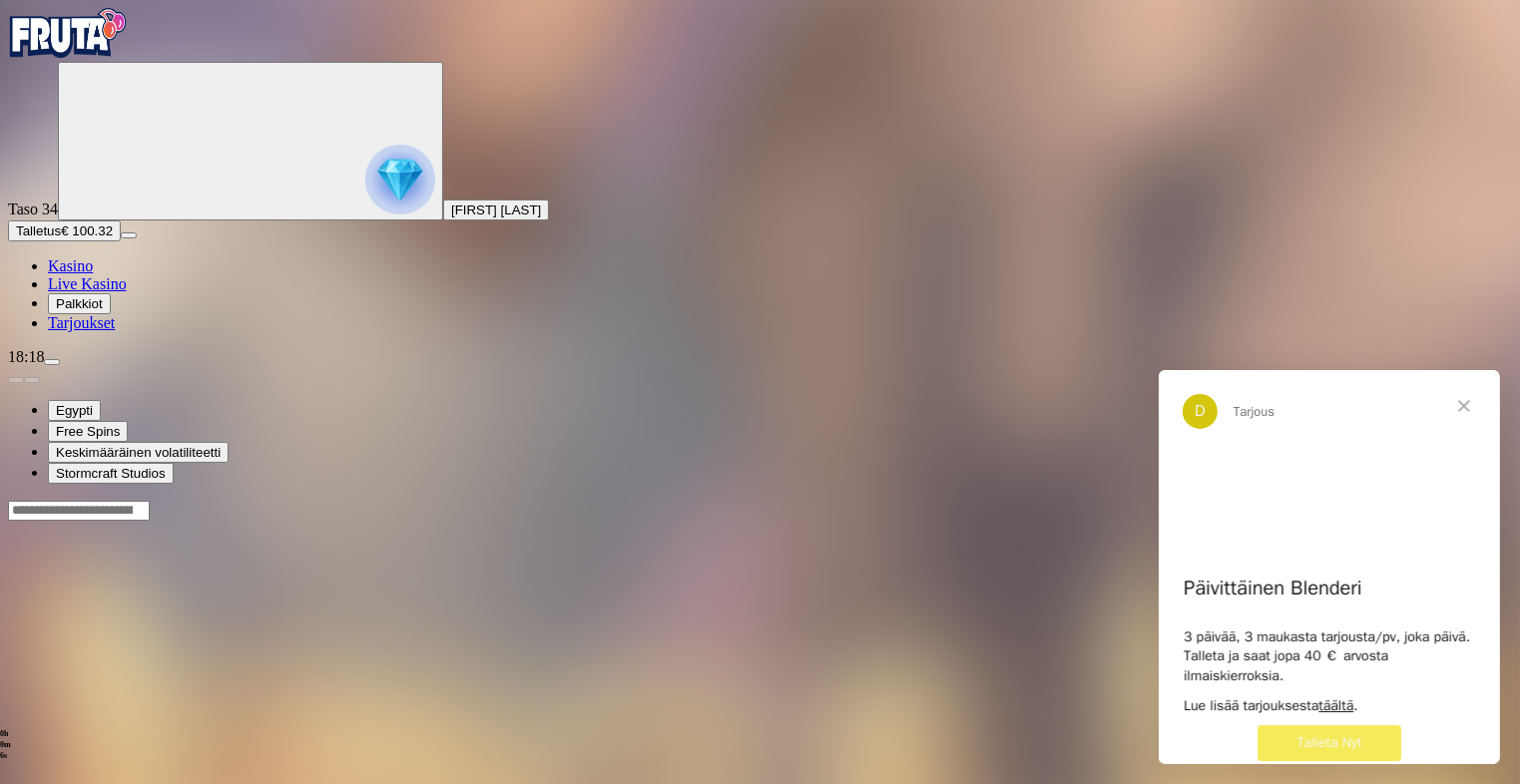 scroll, scrollTop: 0, scrollLeft: 0, axis: both 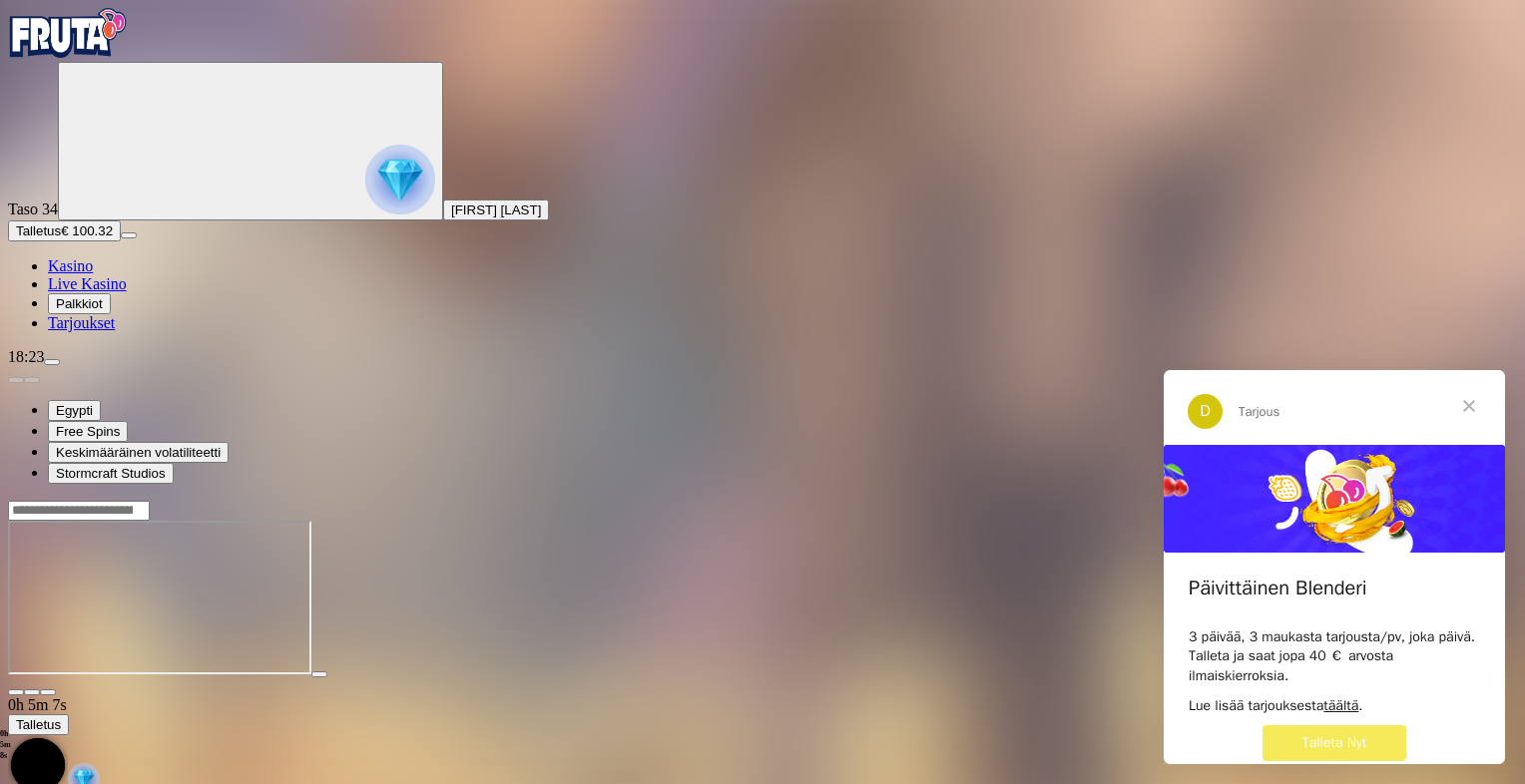 click at bounding box center (1469, 406) 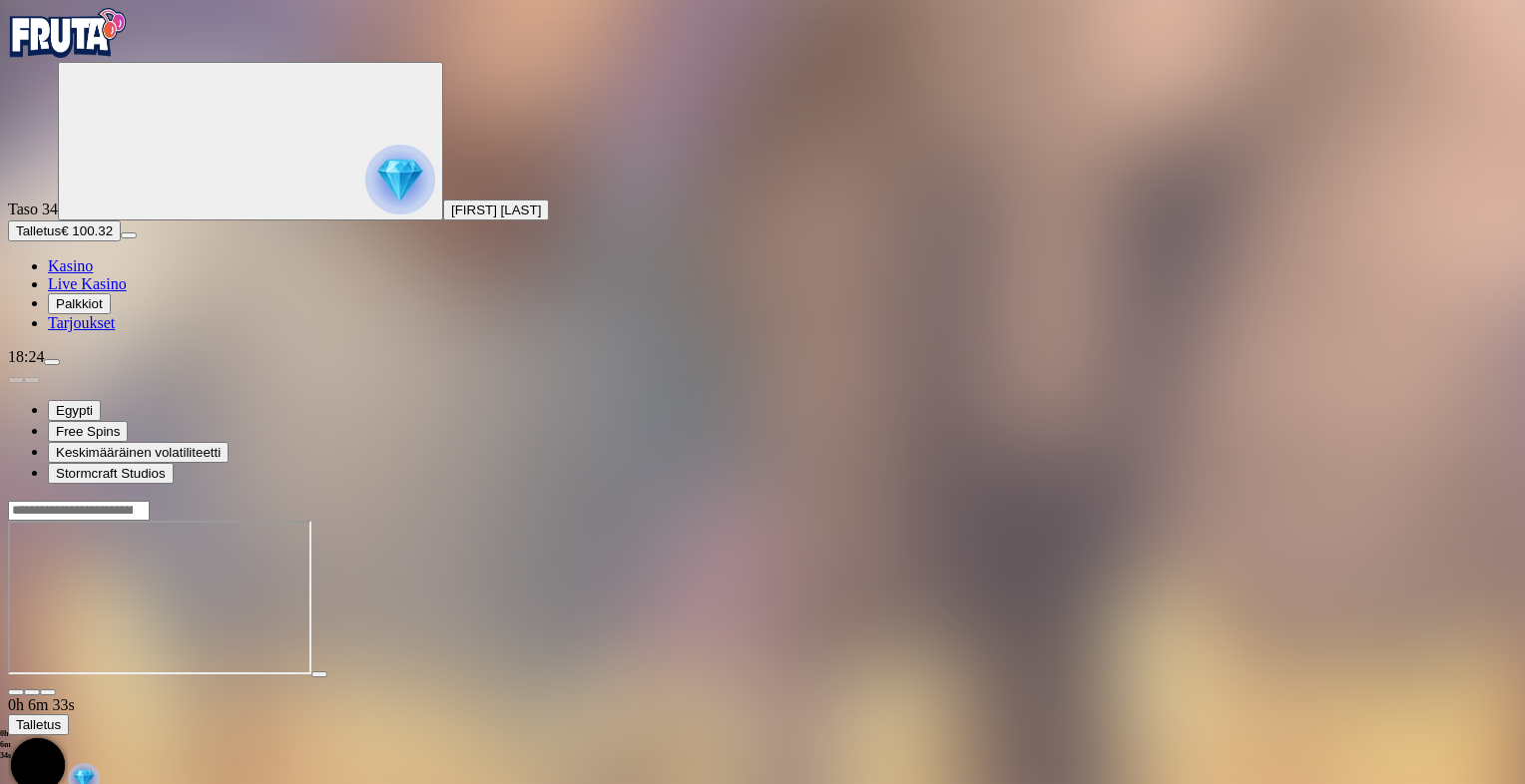 click at bounding box center [16, 692] 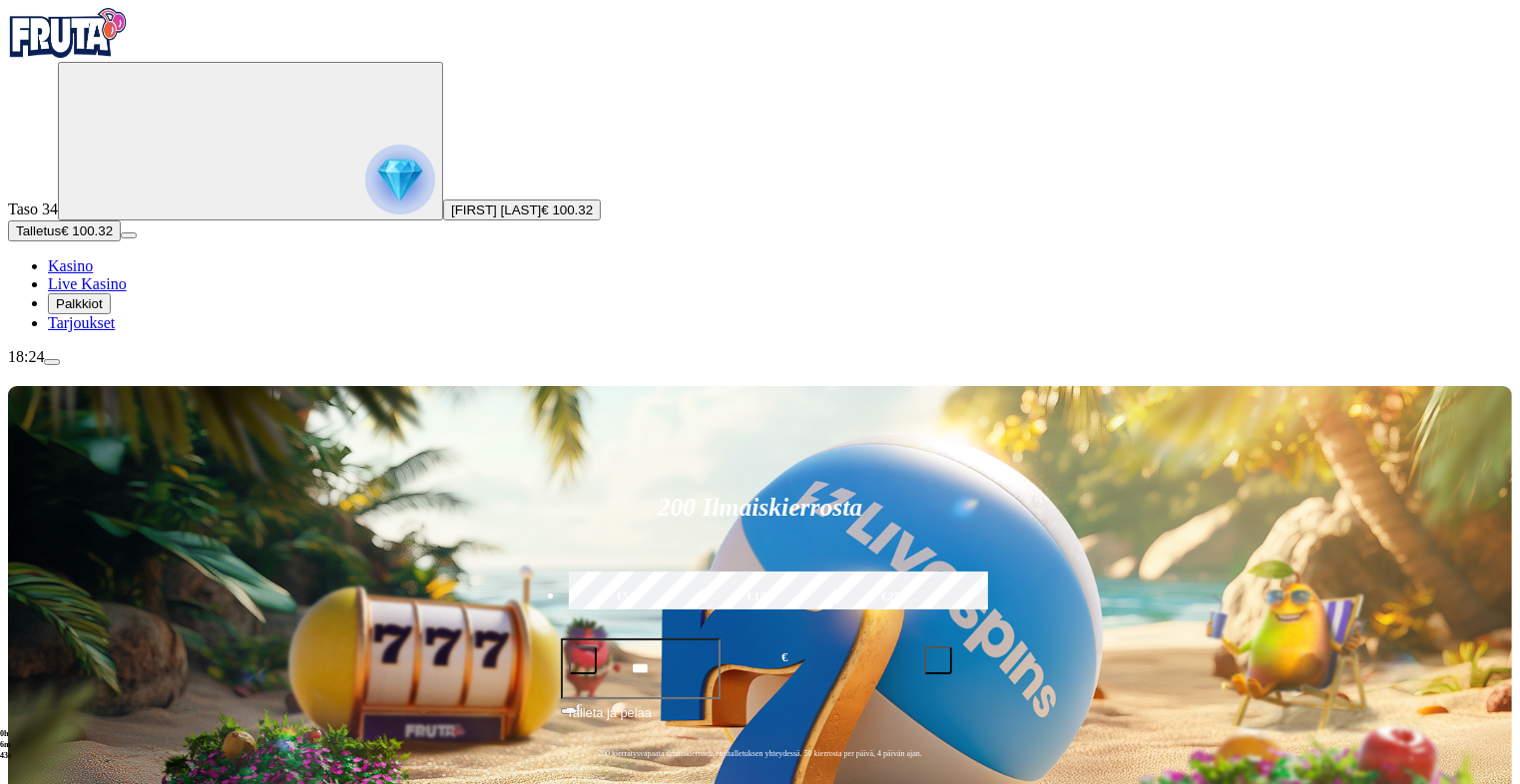 click on "Pelaa nyt" at bounding box center (77, 1479) 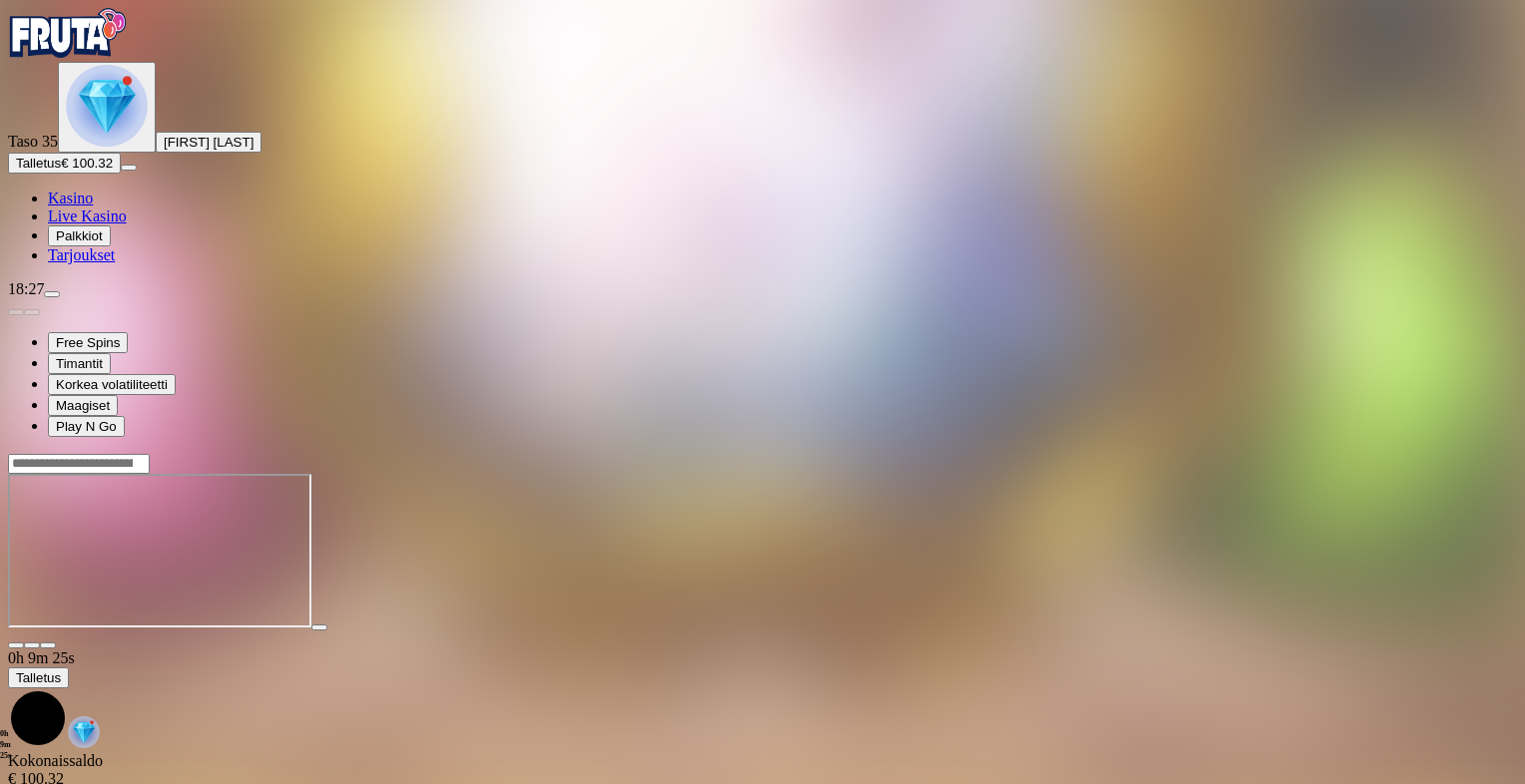 click at bounding box center (16, 645) 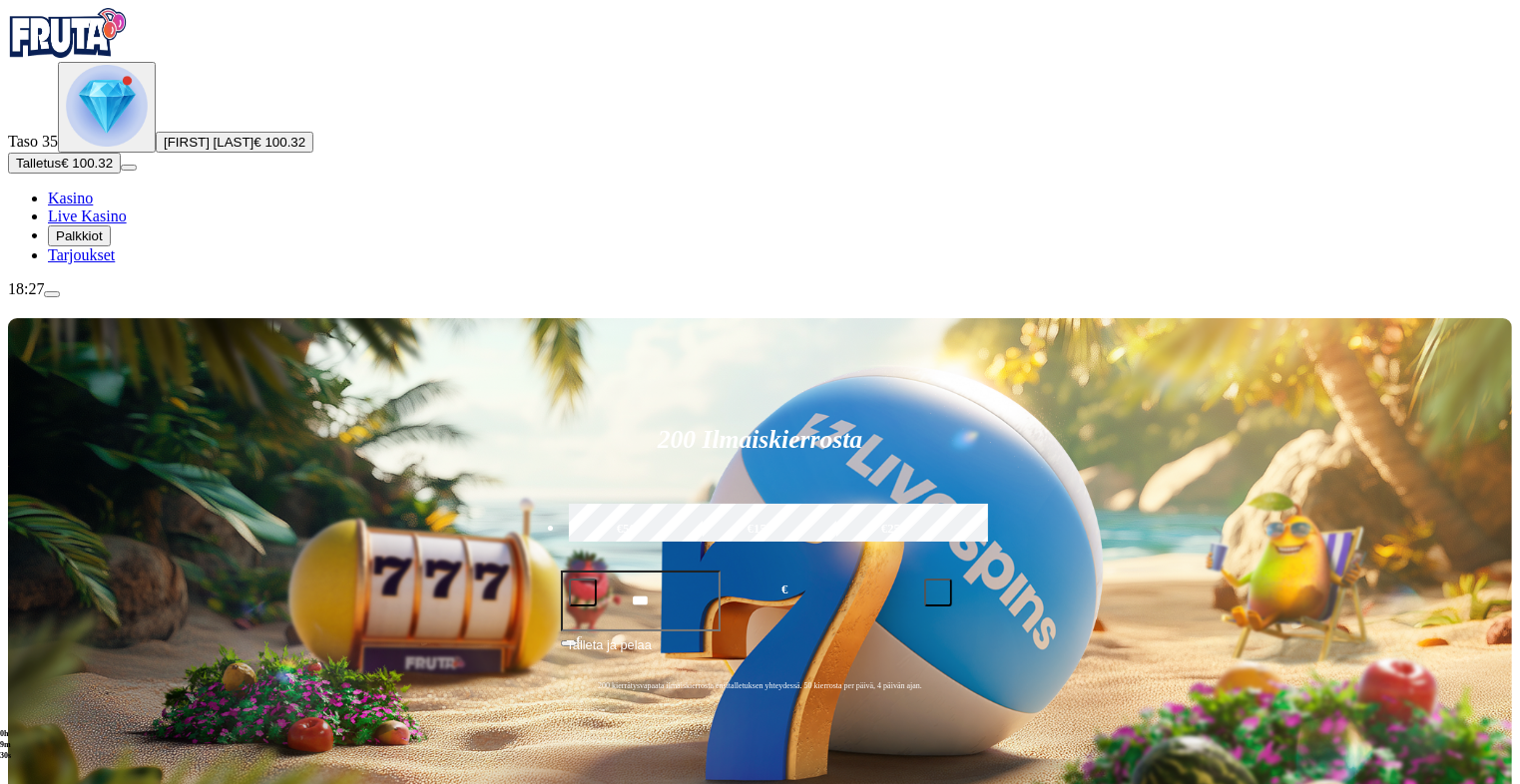 click at bounding box center (32, 1080) 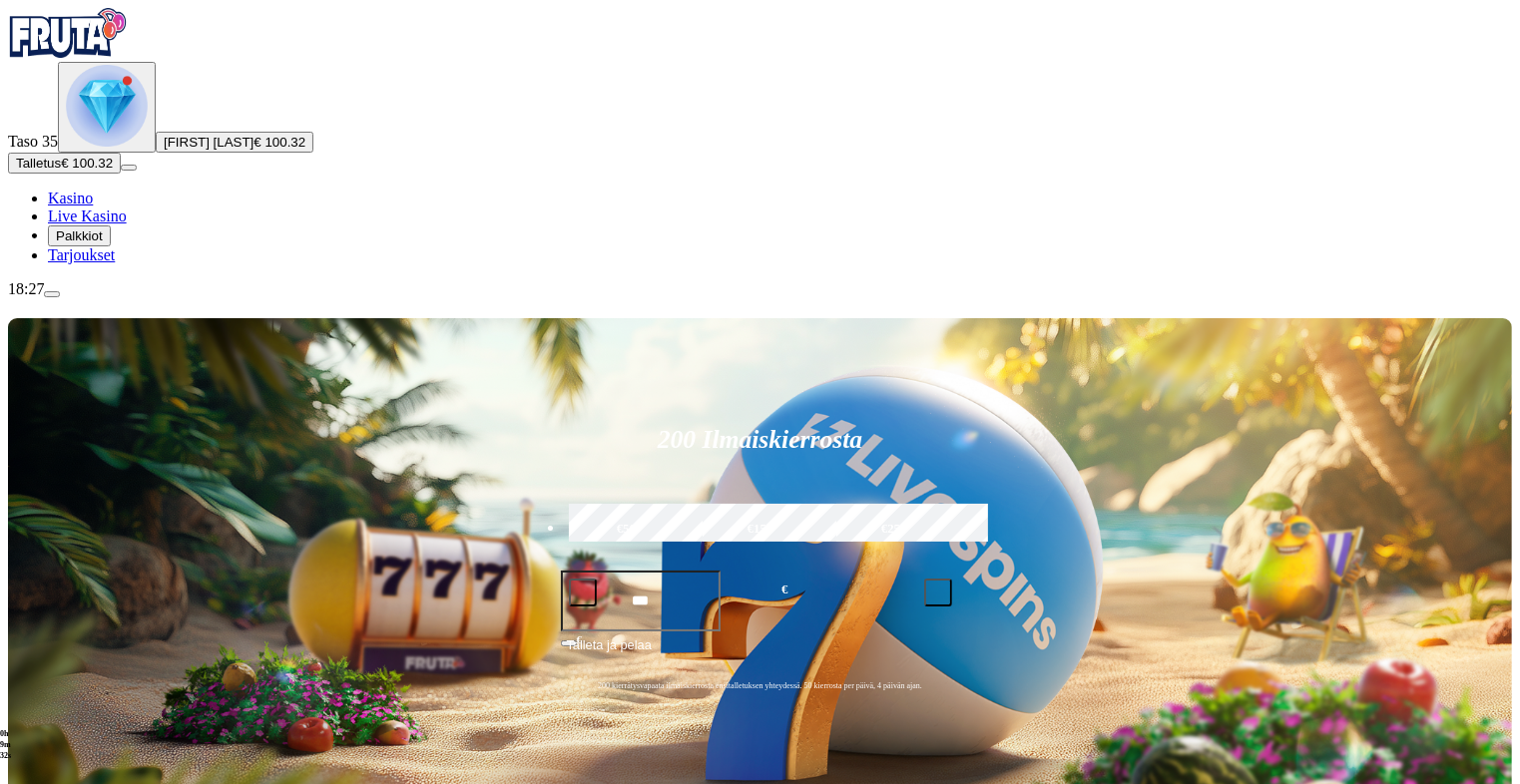 click on "Pelaa nyt" at bounding box center (-891, 2078) 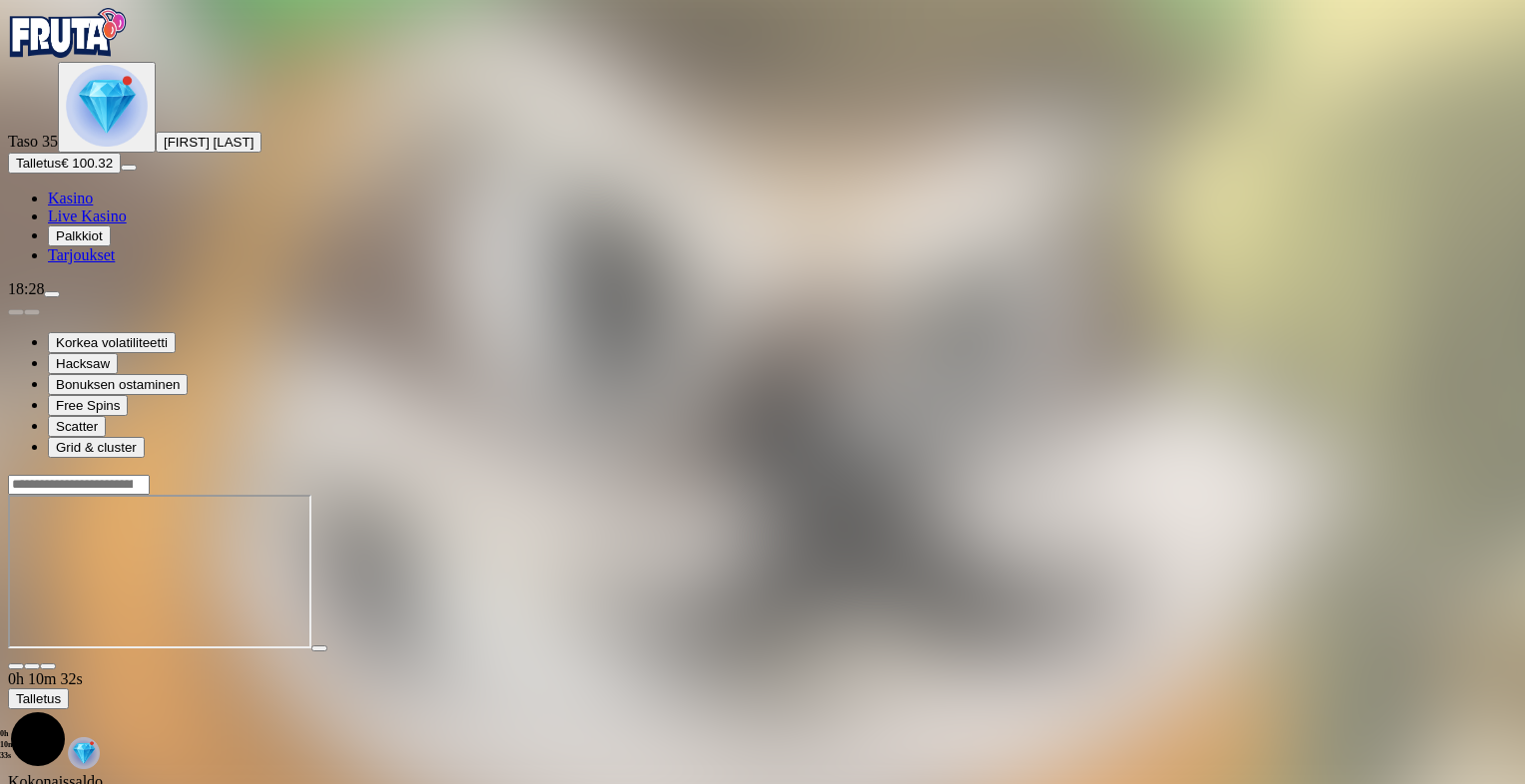 click at bounding box center [16, 666] 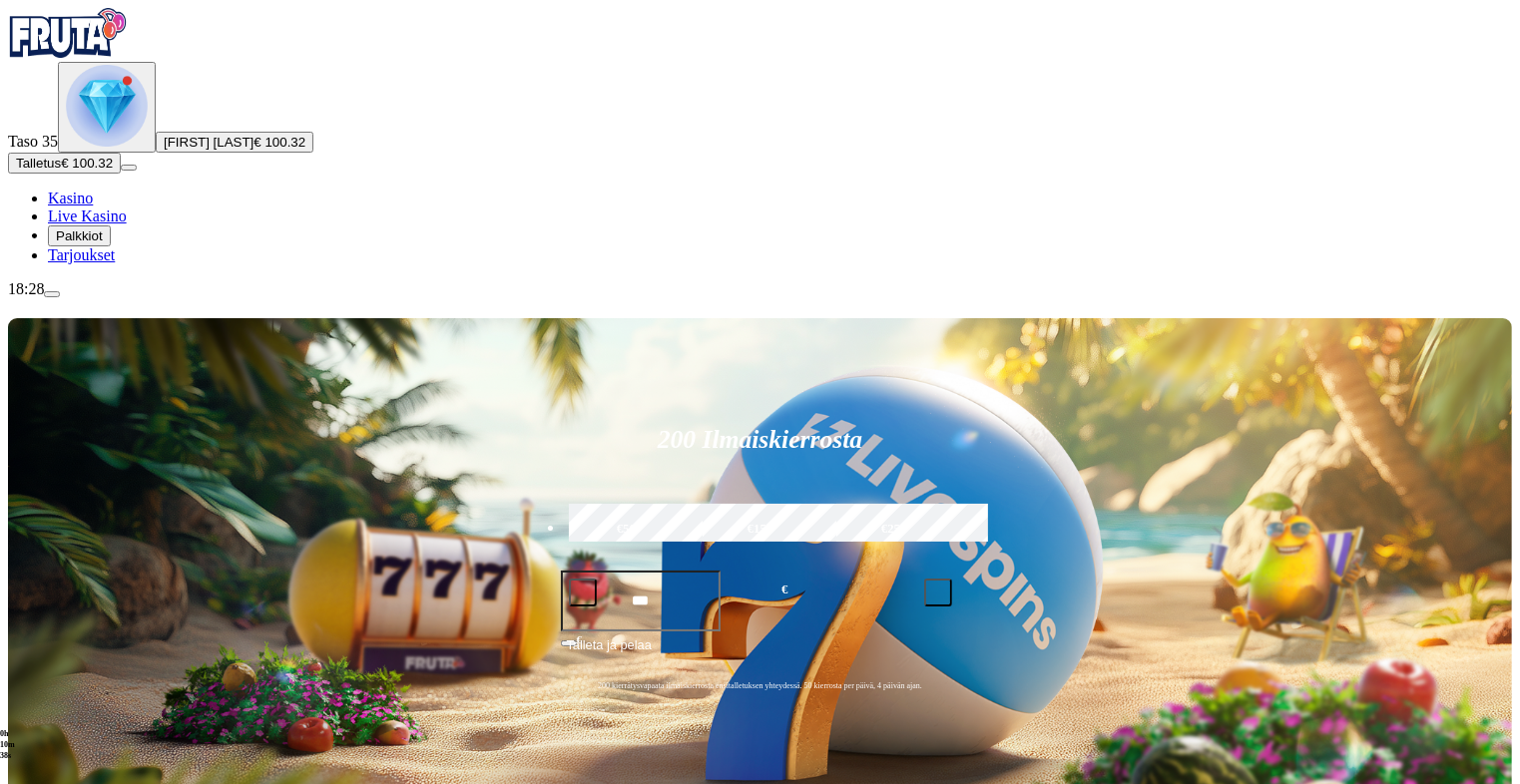 click on "Pelaa nyt" at bounding box center [77, 1506] 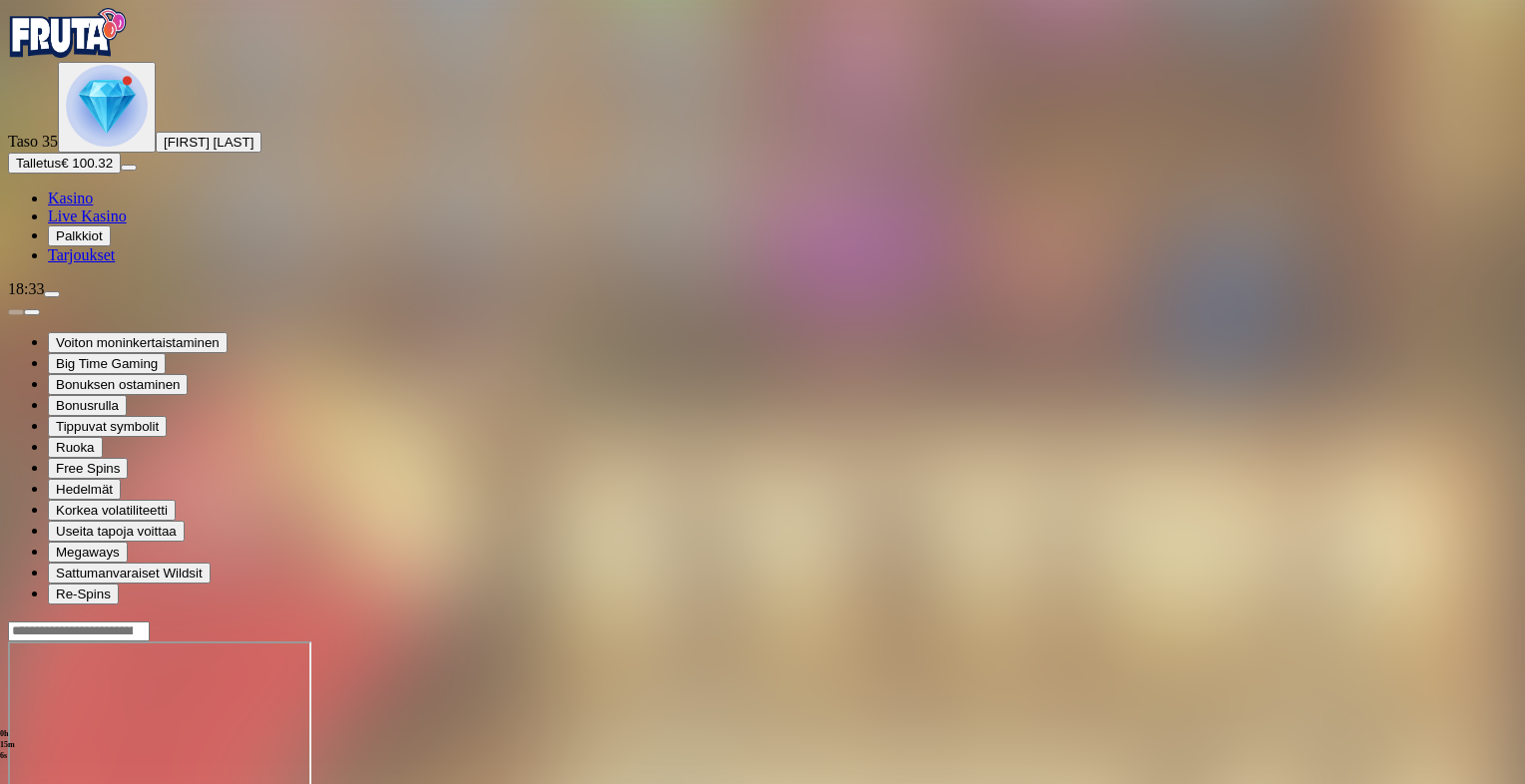 click at bounding box center (16, 813) 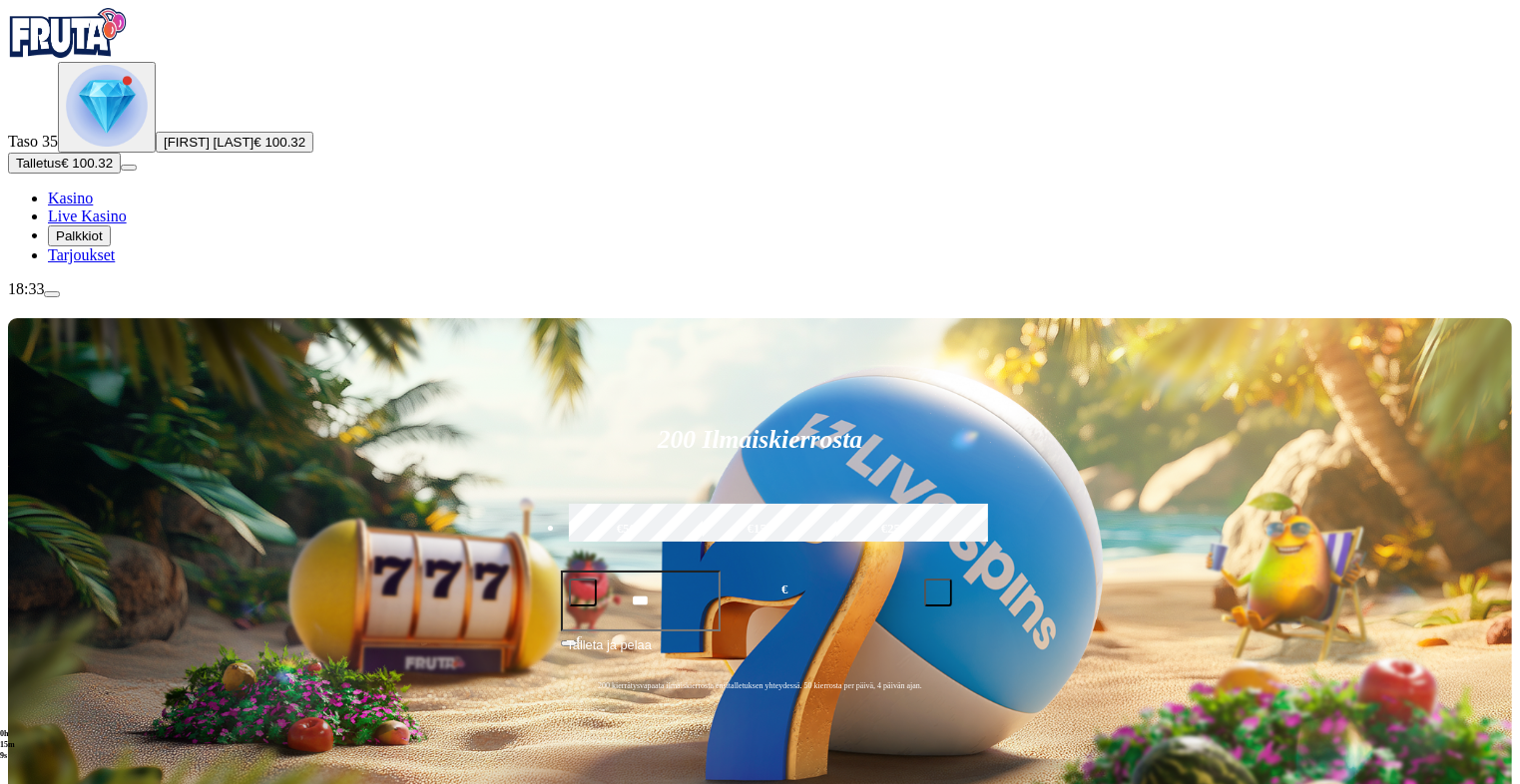 scroll, scrollTop: 685, scrollLeft: 0, axis: vertical 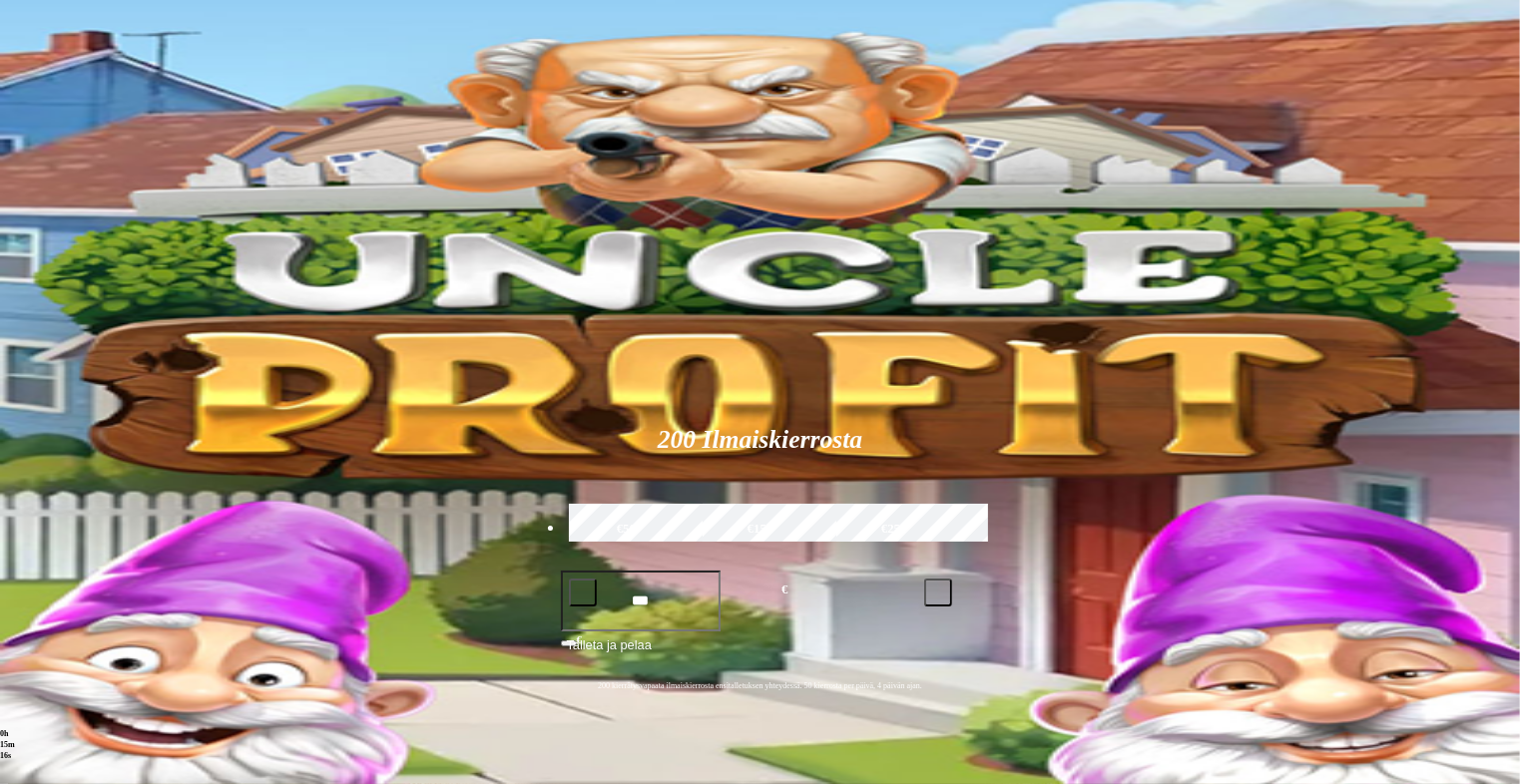 click at bounding box center (32, 1080) 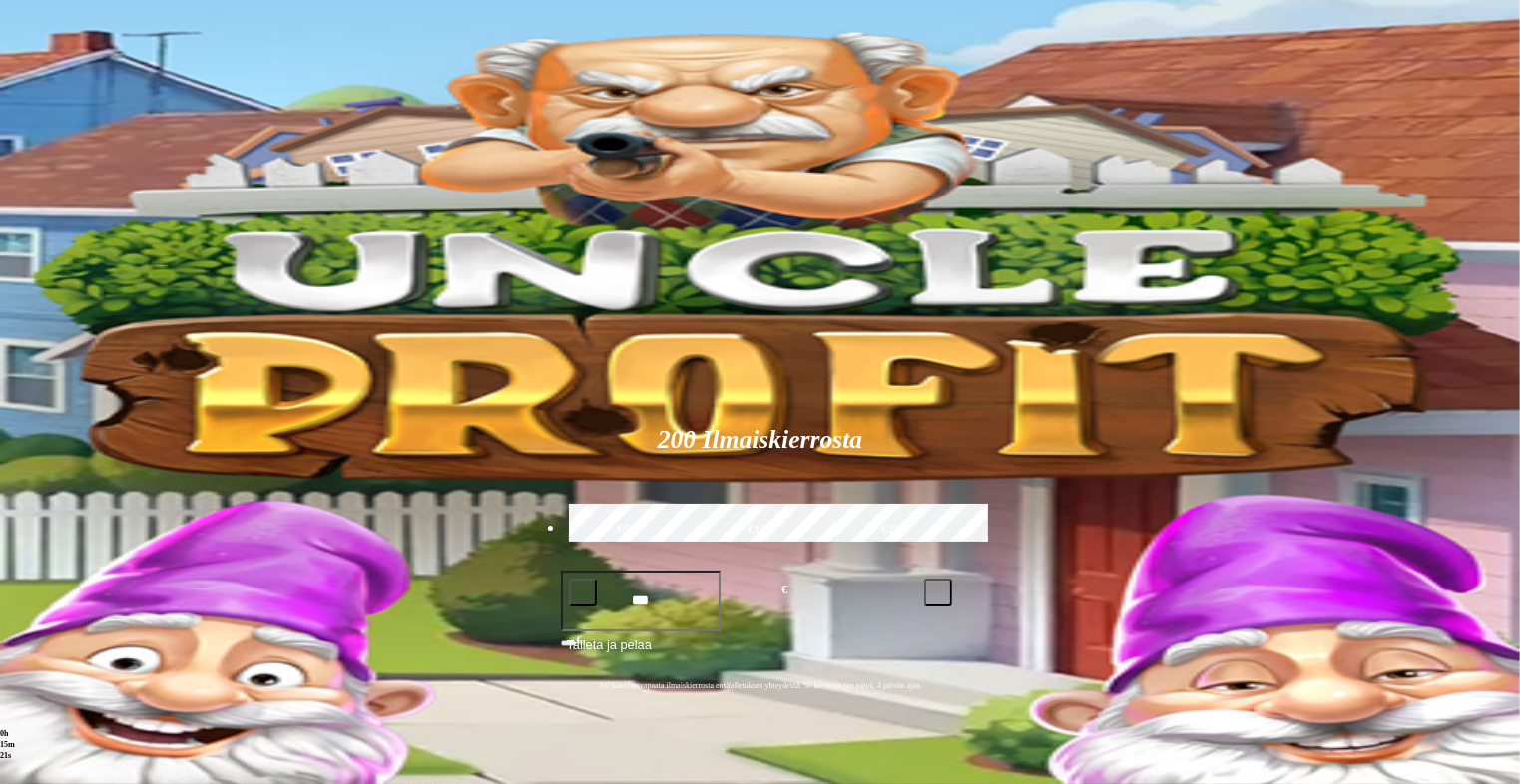 click on "Pelaa nyt" at bounding box center [-891, 1697] 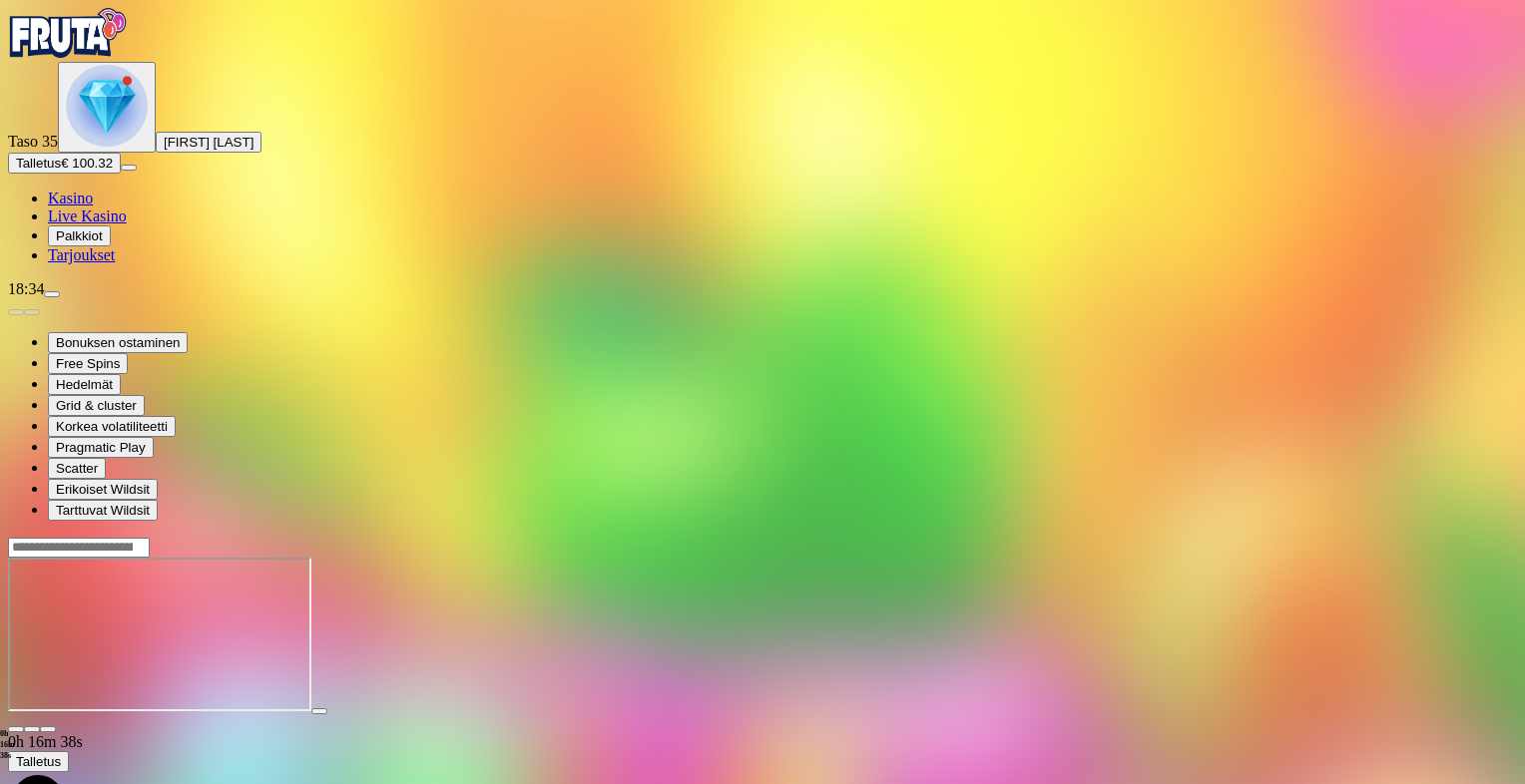 click at bounding box center [16, 729] 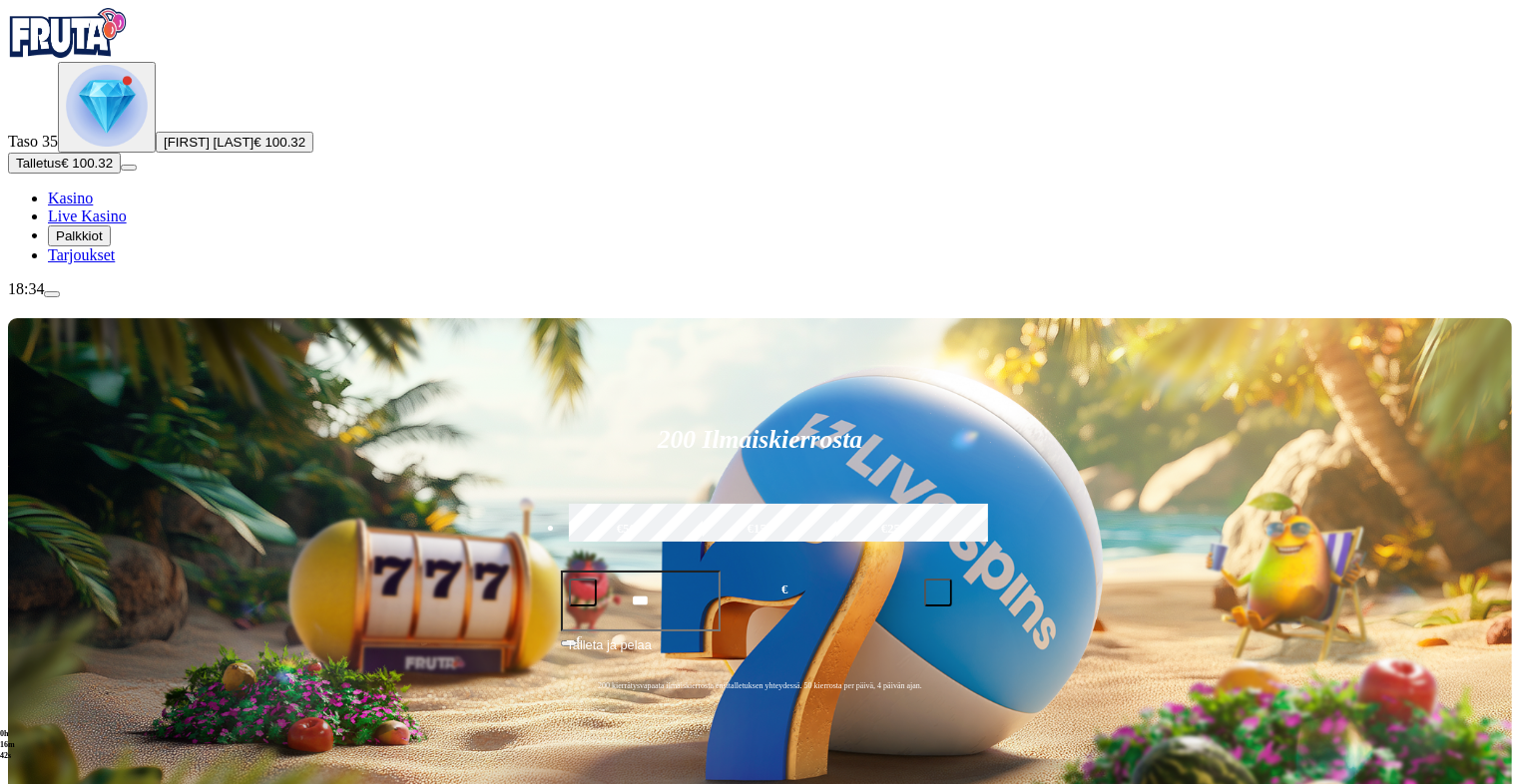 click on "Pelaa nyt" at bounding box center (77, 1317) 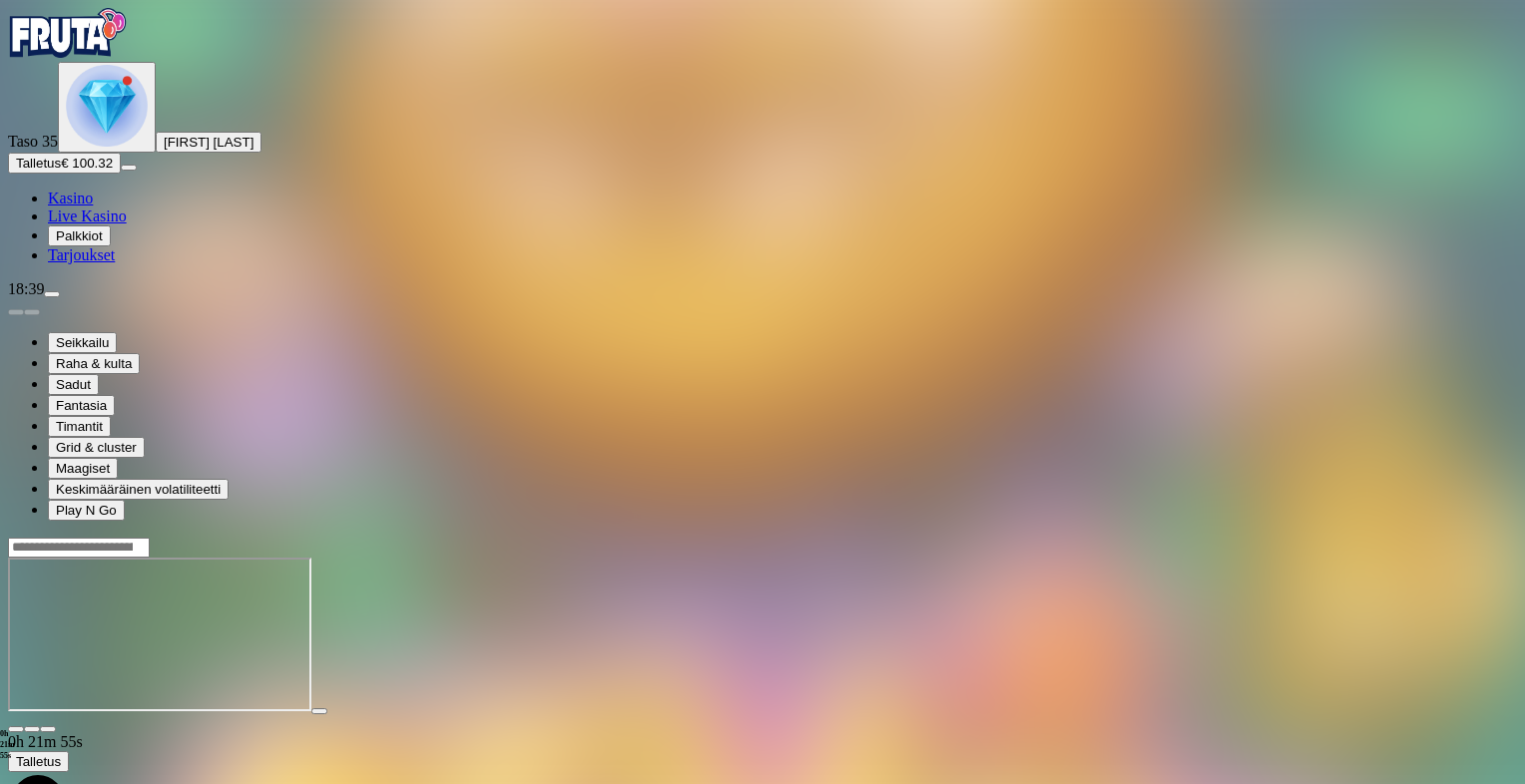 click at bounding box center [107, 107] 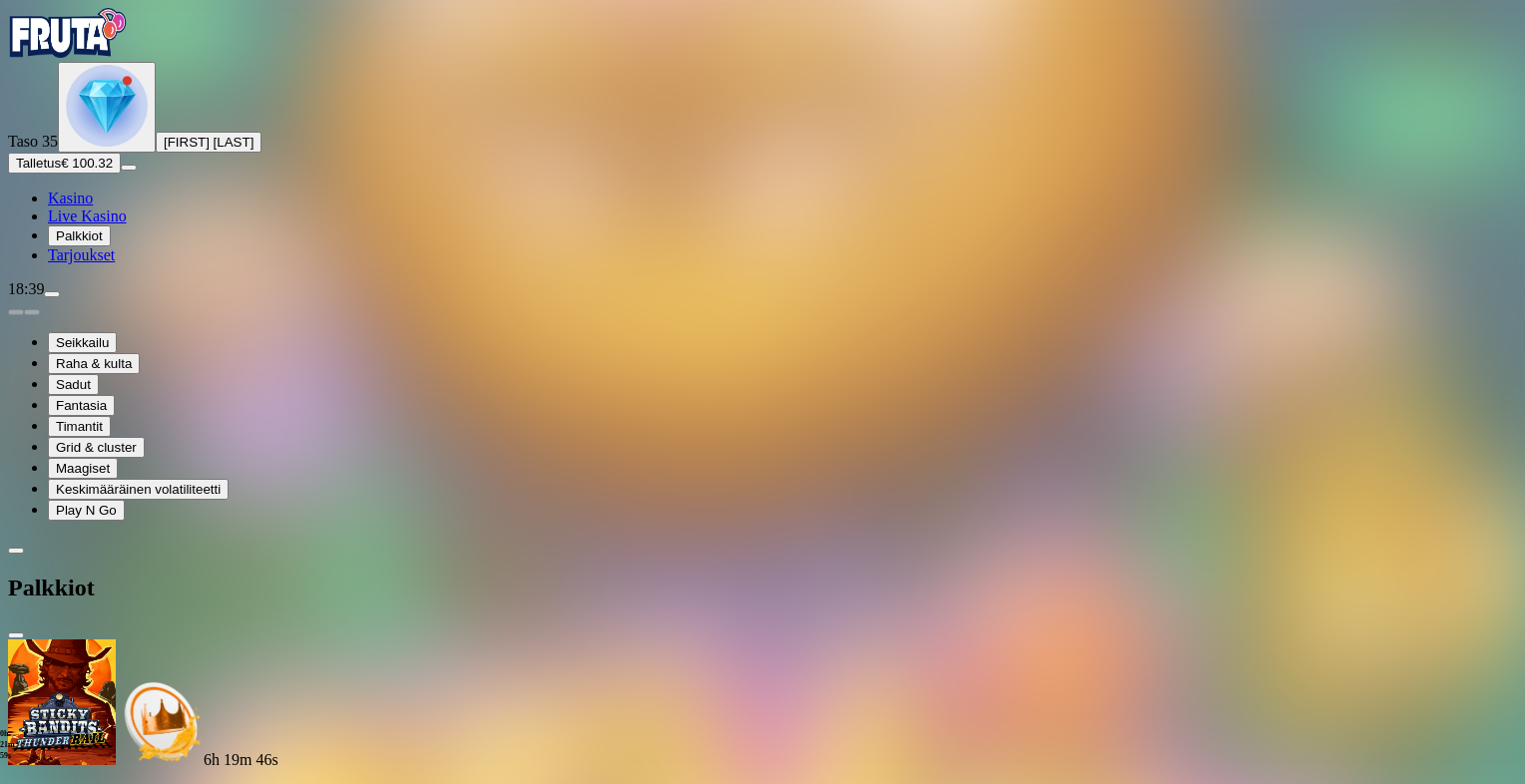 click at bounding box center [123, 1685] 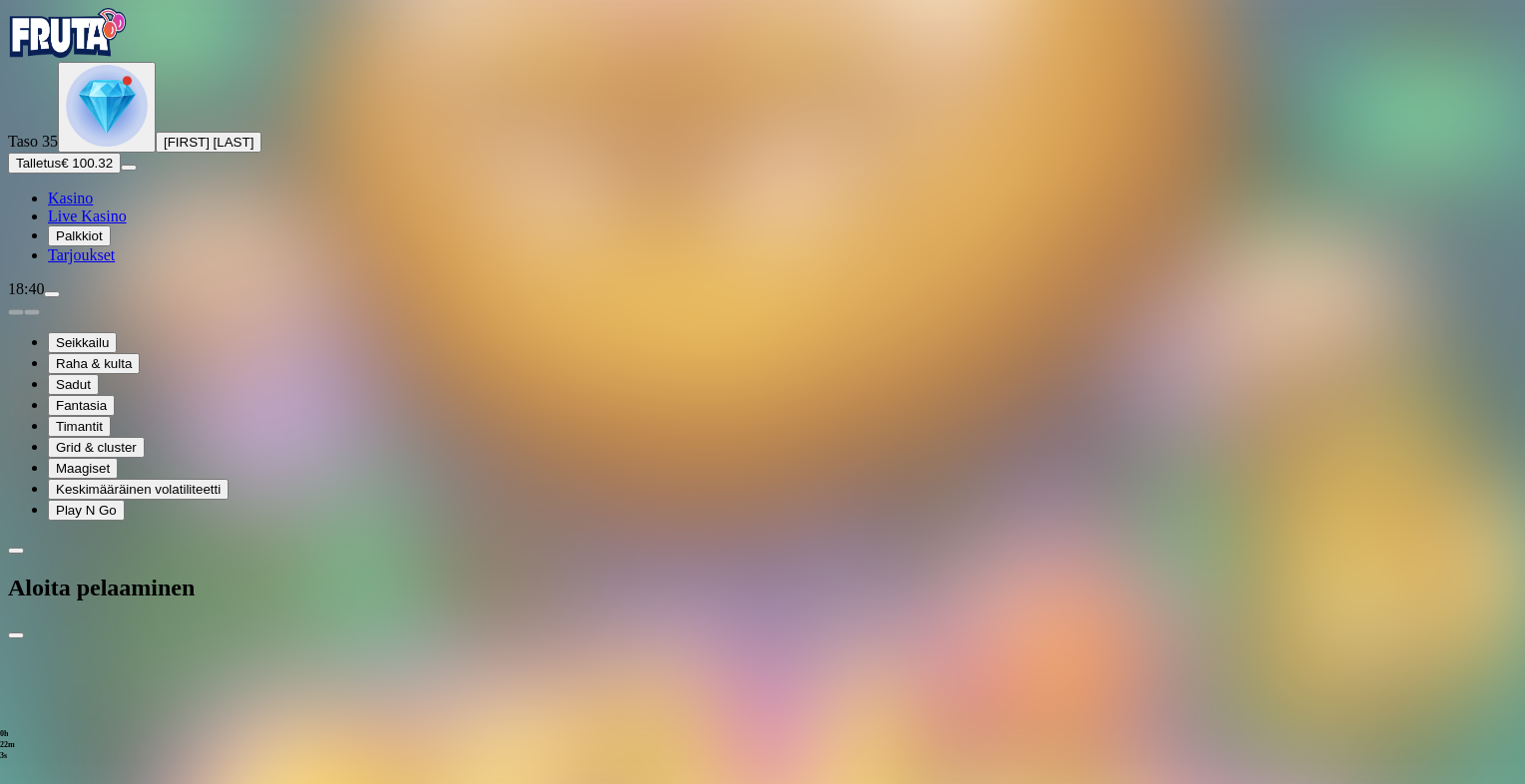 click on "Aloita pelaaminen" at bounding box center (762, 588) 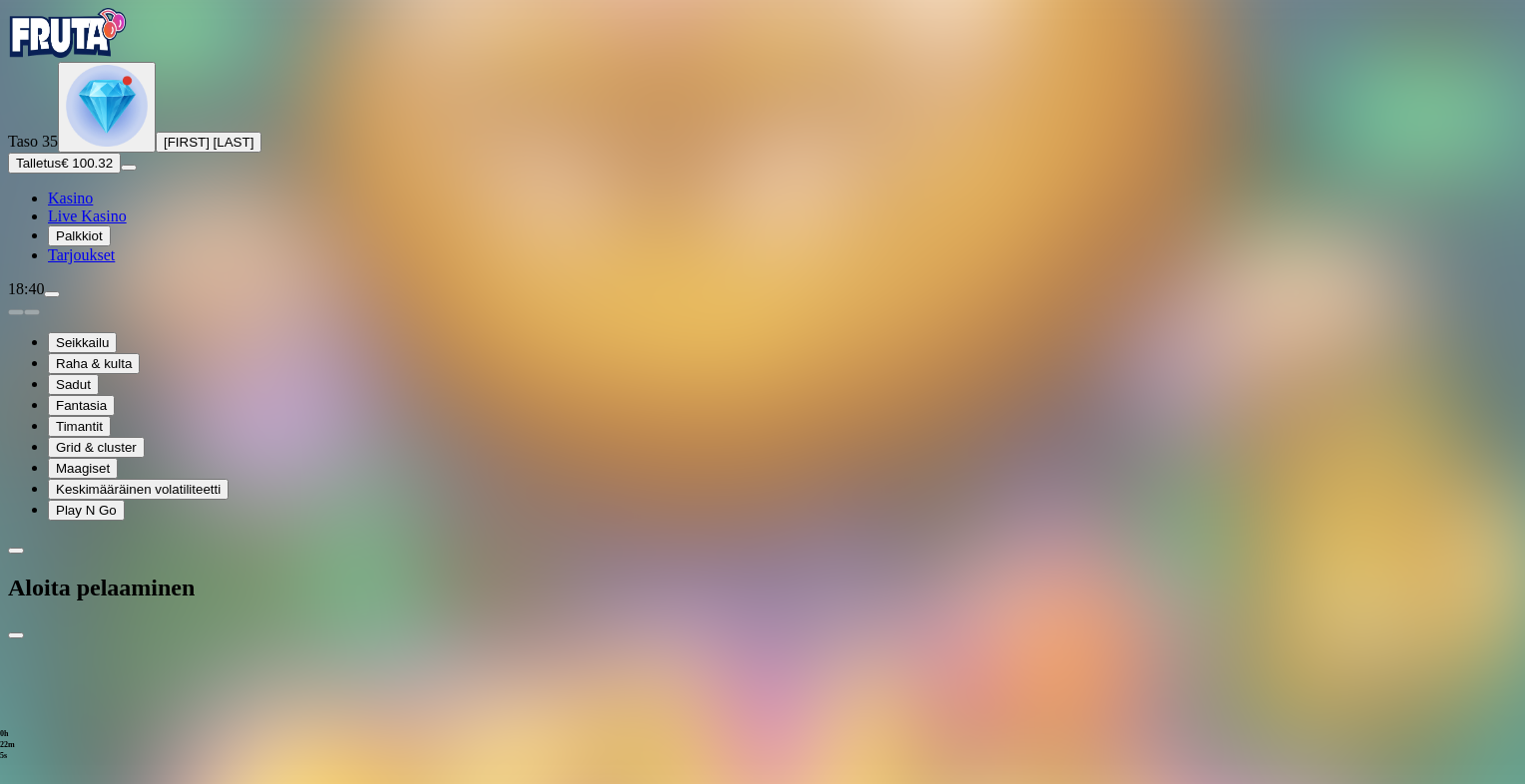 click at bounding box center [16, 635] 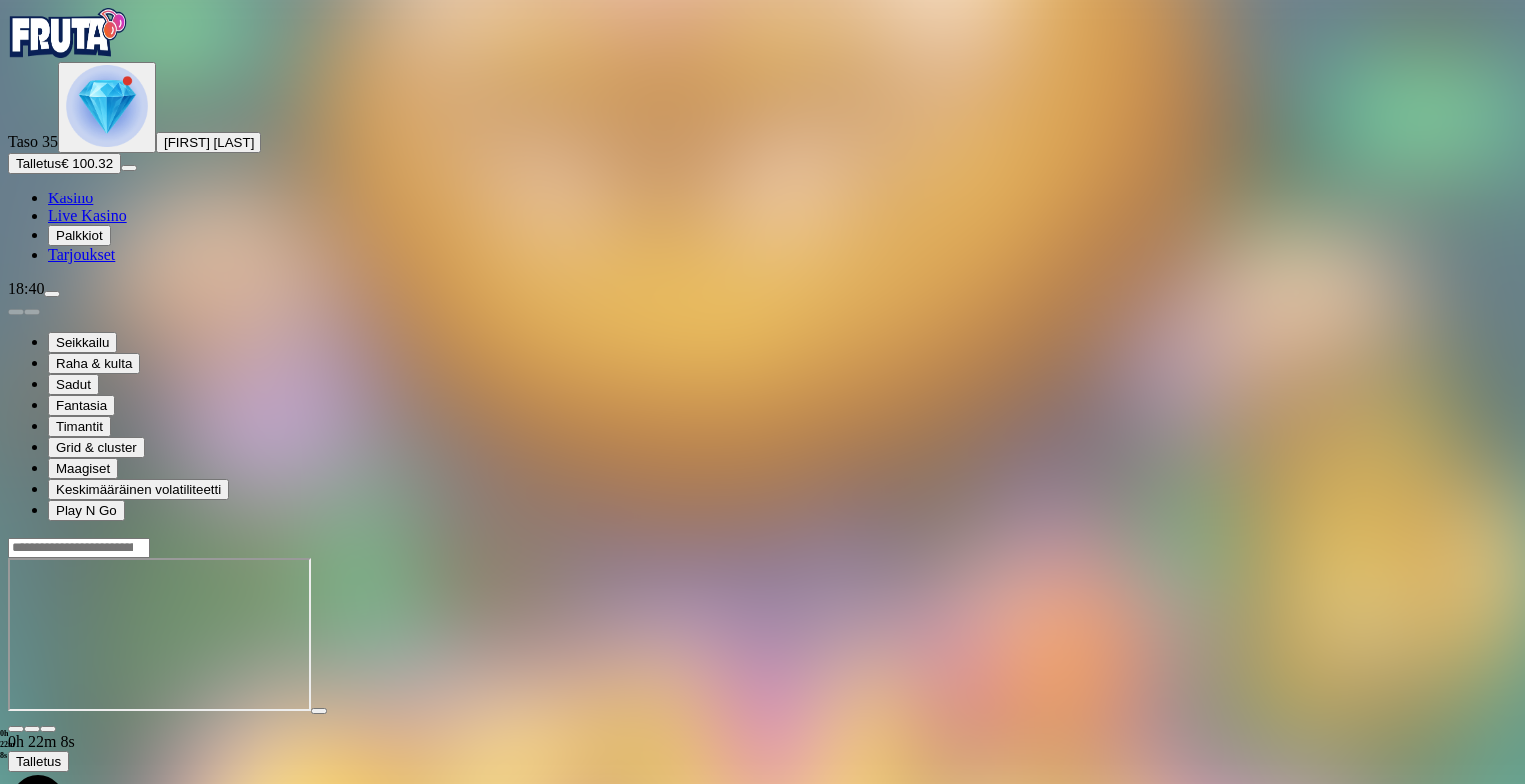 click at bounding box center [16, 729] 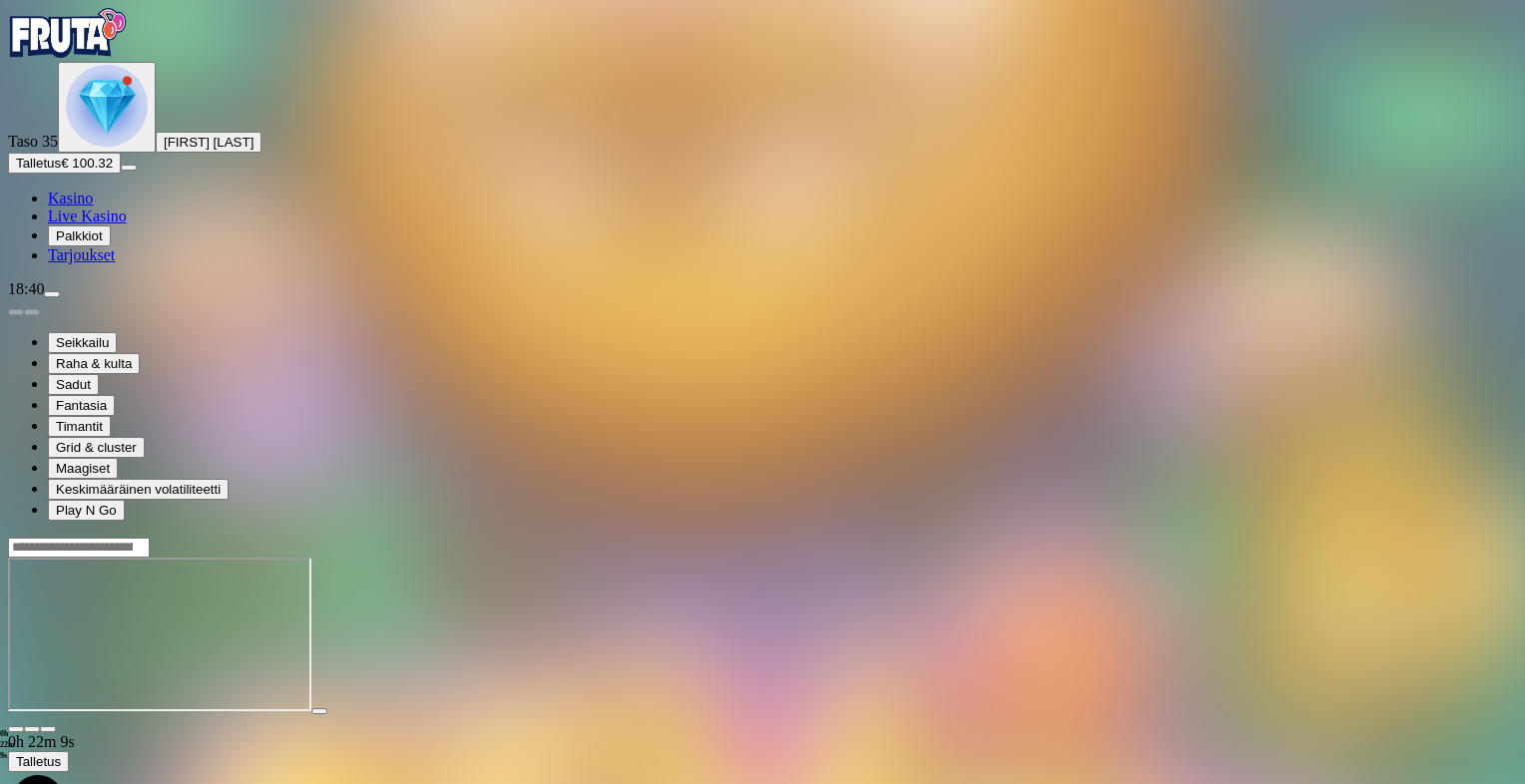 click on "Taso   35 [FIRST] [LAST]" at bounding box center [762, 107] 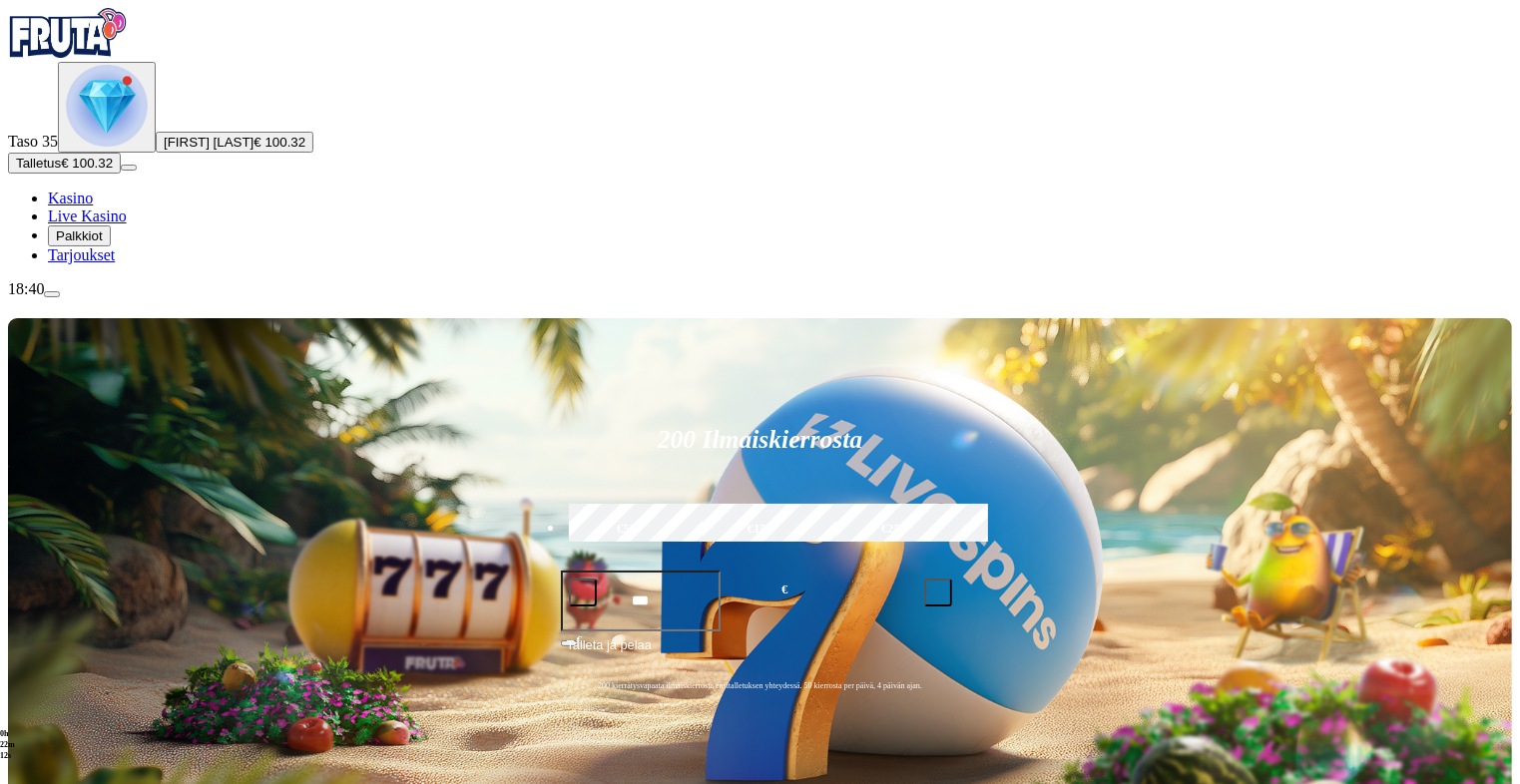 click at bounding box center (107, 106) 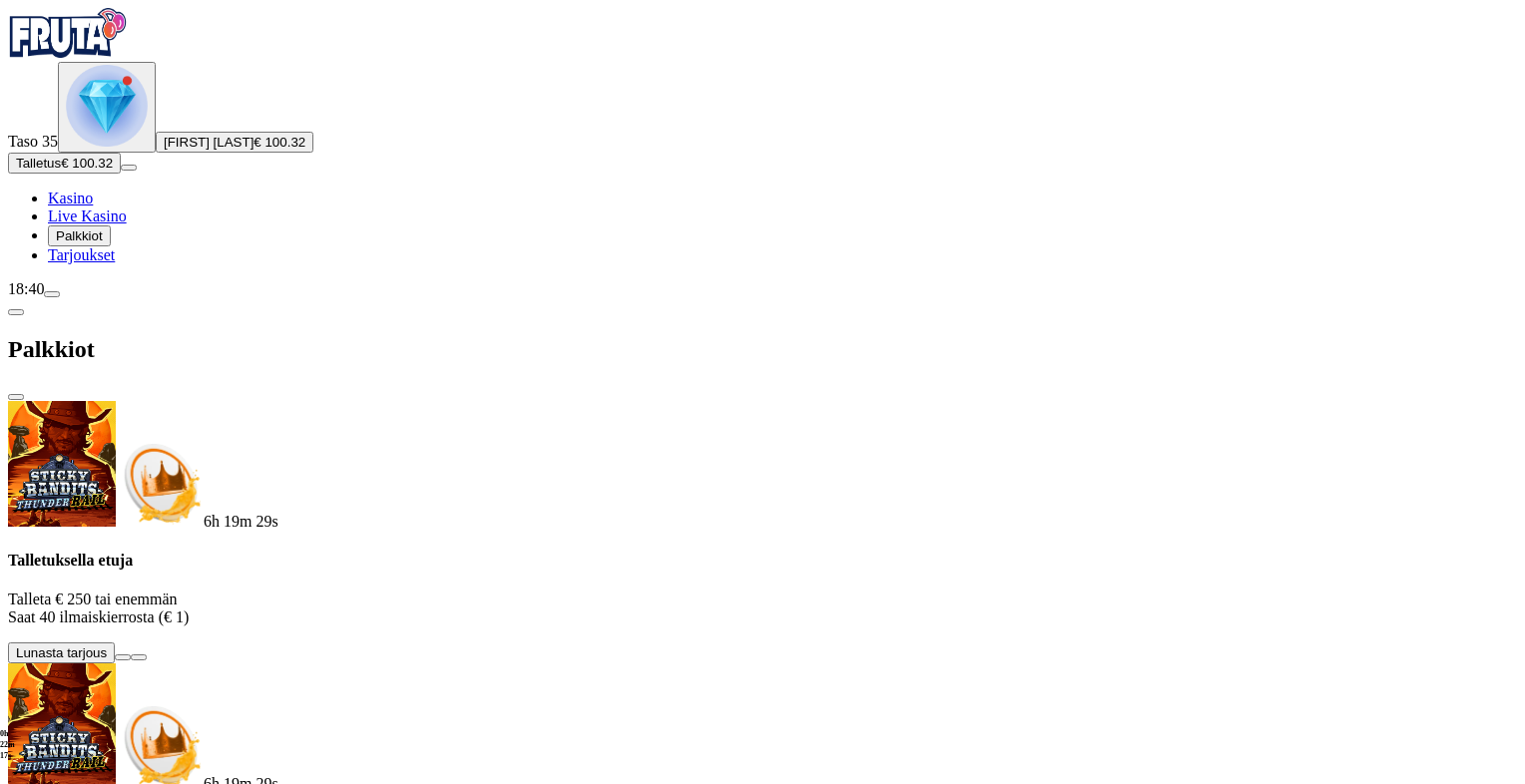 click on "6h 19m 29s Talletuksella etuja Talleta € 250 tai enemmän
Saat 40 ilmaiskierrosta (€ 1) Lunasta tarjous 6h 19m 29s Talletuksella etuja Talleta € 150 tai enemmän
Saat 20 ilmaiskierrosta (€ 1) Lunasta tarjous 6h 19m 29s Talletuksella etuja Talleta € 50 tai enemmän
Saat 15 ilmaiskierrosta (€ 0.5) Lunasta tarjous 6h 19m 29s Talletuksella etuja Talleta € 20 tai enemmän
Saat 15 ilmaiskierrosta (€ 0.2) Lunasta tarjous Taso 34 Avaa seuraava palkkiosi Avaa palkinto Taso 35 Avaa seuraava palkkiosi Avaa palkinto Taso 36 Fruit Up   ja nappaat seuraavan palkkion" at bounding box center [762, 1228] 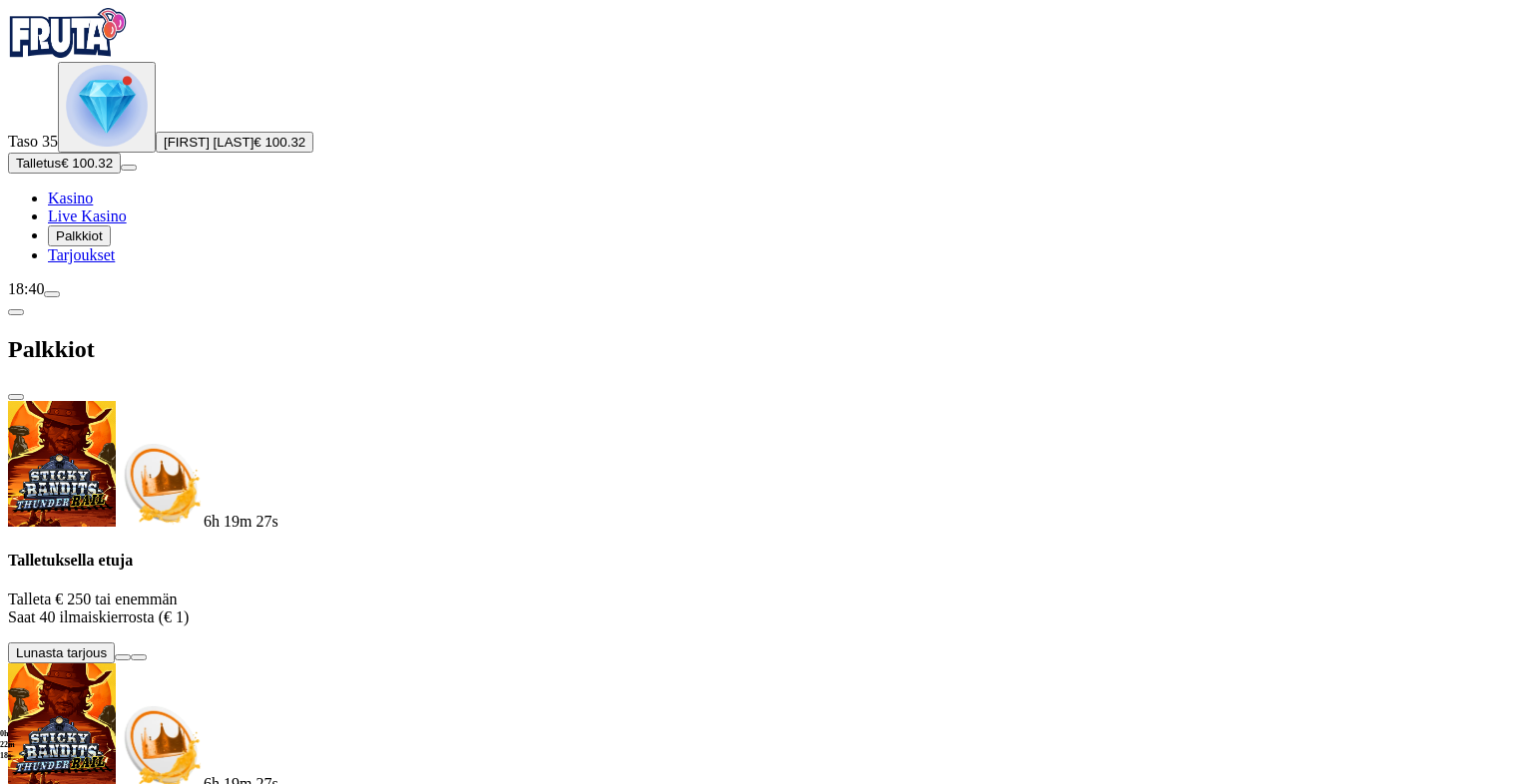 click on "6h 19m 27s Talletuksella etuja Talleta € 250 tai enemmän
Saat 40 ilmaiskierrosta (€ 1) Lunasta tarjous 6h 19m 27s Talletuksella etuja Talleta € 150 tai enemmän
Saat 20 ilmaiskierrosta (€ 1) Lunasta tarjous 6h 19m 27s Talletuksella etuja Talleta € 50 tai enemmän
Saat 15 ilmaiskierrosta (€ 0.5) Lunasta tarjous 6h 19m 27s Talletuksella etuja Talleta € 20 tai enemmän
Saat 15 ilmaiskierrosta (€ 0.2) Lunasta tarjous Taso 34 Avaa seuraava palkkiosi Avaa palkinto Taso 35 Avaa seuraava palkkiosi Avaa palkinto Taso 36 Fruit Up   ja nappaat seuraavan palkkion" at bounding box center [762, 1228] 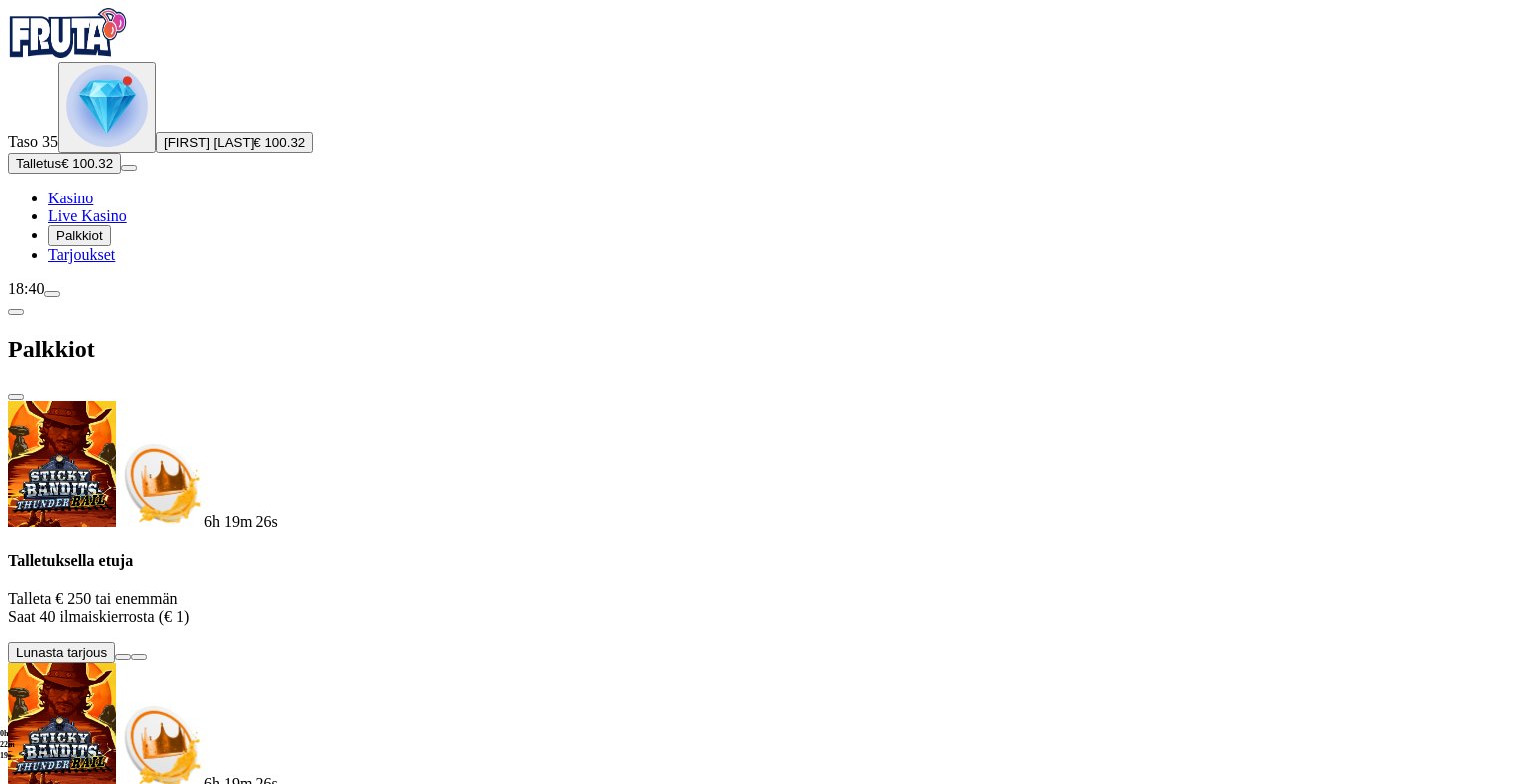 click on "6h 19m 26s Talletuksella etuja Talleta € 250 tai enemmän
Saat 40 ilmaiskierrosta (€ 1) Lunasta tarjous 6h 19m 26s Talletuksella etuja Talleta € 150 tai enemmän
Saat 20 ilmaiskierrosta (€ 1) Lunasta tarjous 6h 19m 26s Talletuksella etuja Talleta € 50 tai enemmän
Saat 15 ilmaiskierrosta (€ 0.5) Lunasta tarjous 6h 19m 26s Talletuksella etuja Talleta € 20 tai enemmän
Saat 15 ilmaiskierrosta (€ 0.2) Lunasta tarjous Taso 34 Avaa seuraava palkkiosi Avaa palkinto Taso 35 Avaa seuraava palkkiosi Avaa palkinto Taso 36 Fruit Up   ja nappaat seuraavan palkkion" at bounding box center (762, 1228) 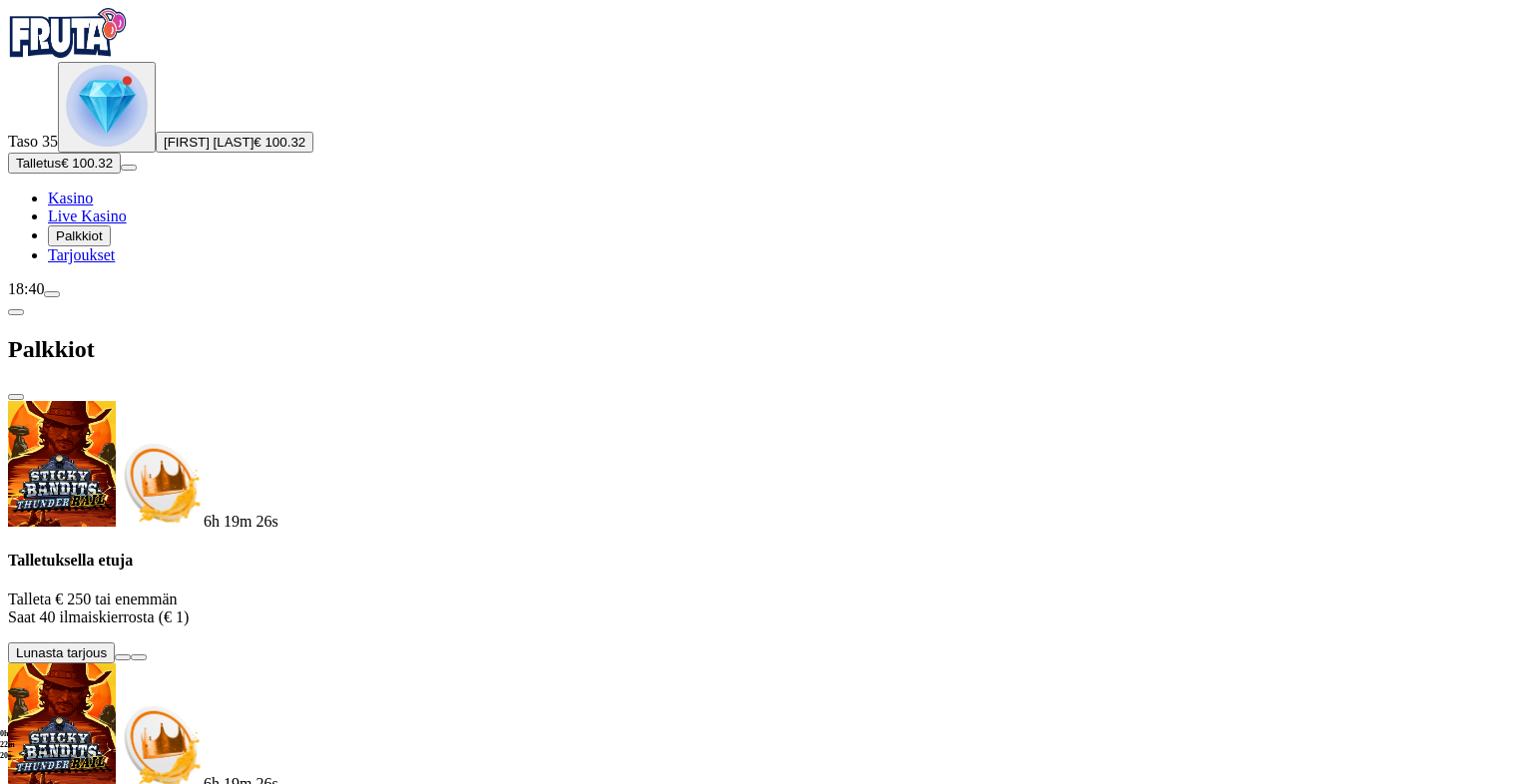 click on "6h 19m 26s Talletuksella etuja Talleta € 250 tai enemmän
Saat 40 ilmaiskierrosta (€ 1) Lunasta tarjous 6h 19m 26s Talletuksella etuja Talleta € 150 tai enemmän
Saat 20 ilmaiskierrosta (€ 1) Lunasta tarjous 6h 19m 26s Talletuksella etuja Talleta € 50 tai enemmän
Saat 15 ilmaiskierrosta (€ 0.5) Lunasta tarjous 6h 19m 26s Talletuksella etuja Talleta € 20 tai enemmän
Saat 15 ilmaiskierrosta (€ 0.2) Lunasta tarjous Taso 34 Avaa seuraava palkkiosi Avaa palkinto Taso 35 Avaa seuraava palkkiosi Avaa palkinto Taso 36 Fruit Up   ja nappaat seuraavan palkkion" at bounding box center [762, 1228] 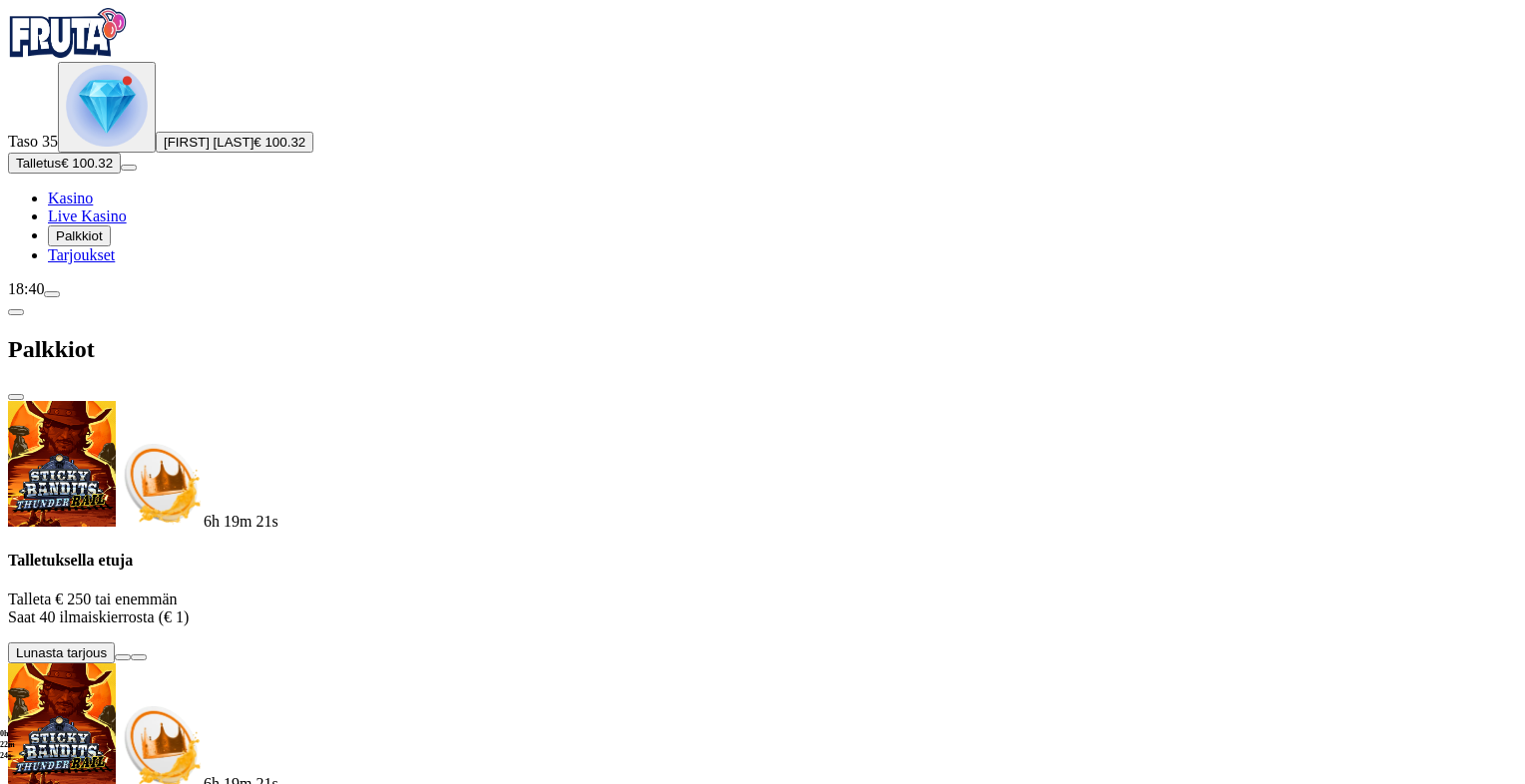 scroll, scrollTop: 360, scrollLeft: 0, axis: vertical 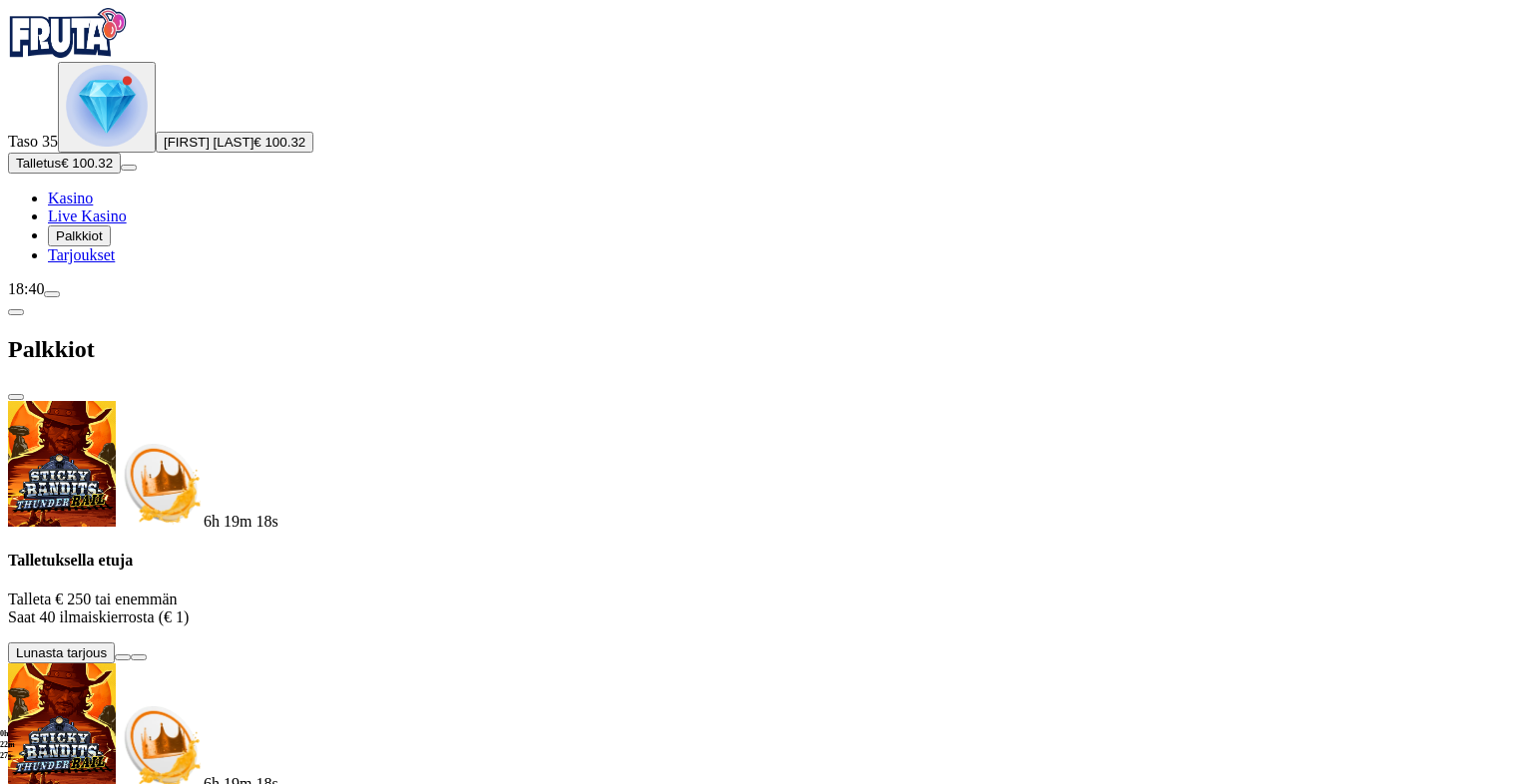 click at bounding box center [112, 1860] 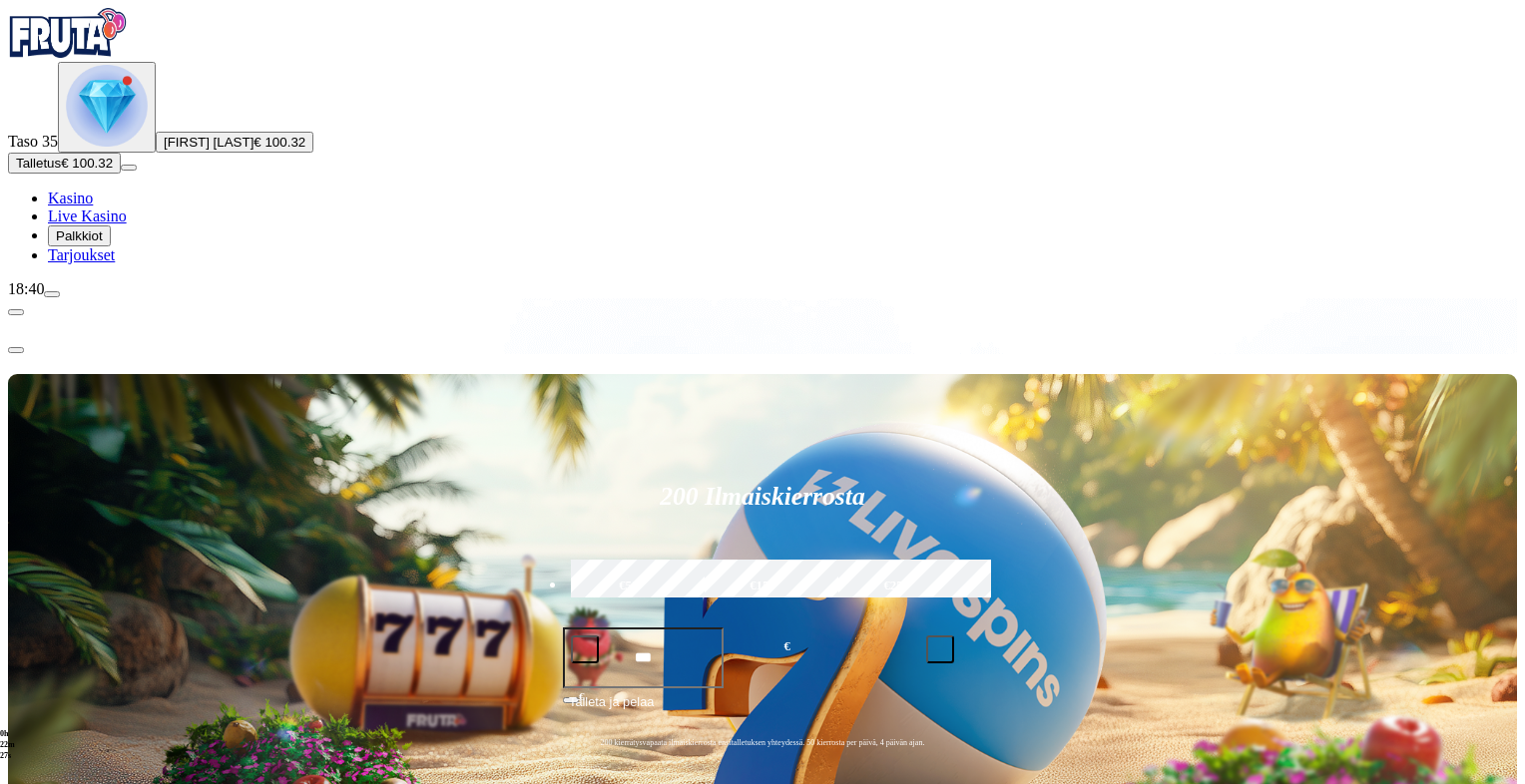 scroll, scrollTop: 0, scrollLeft: 0, axis: both 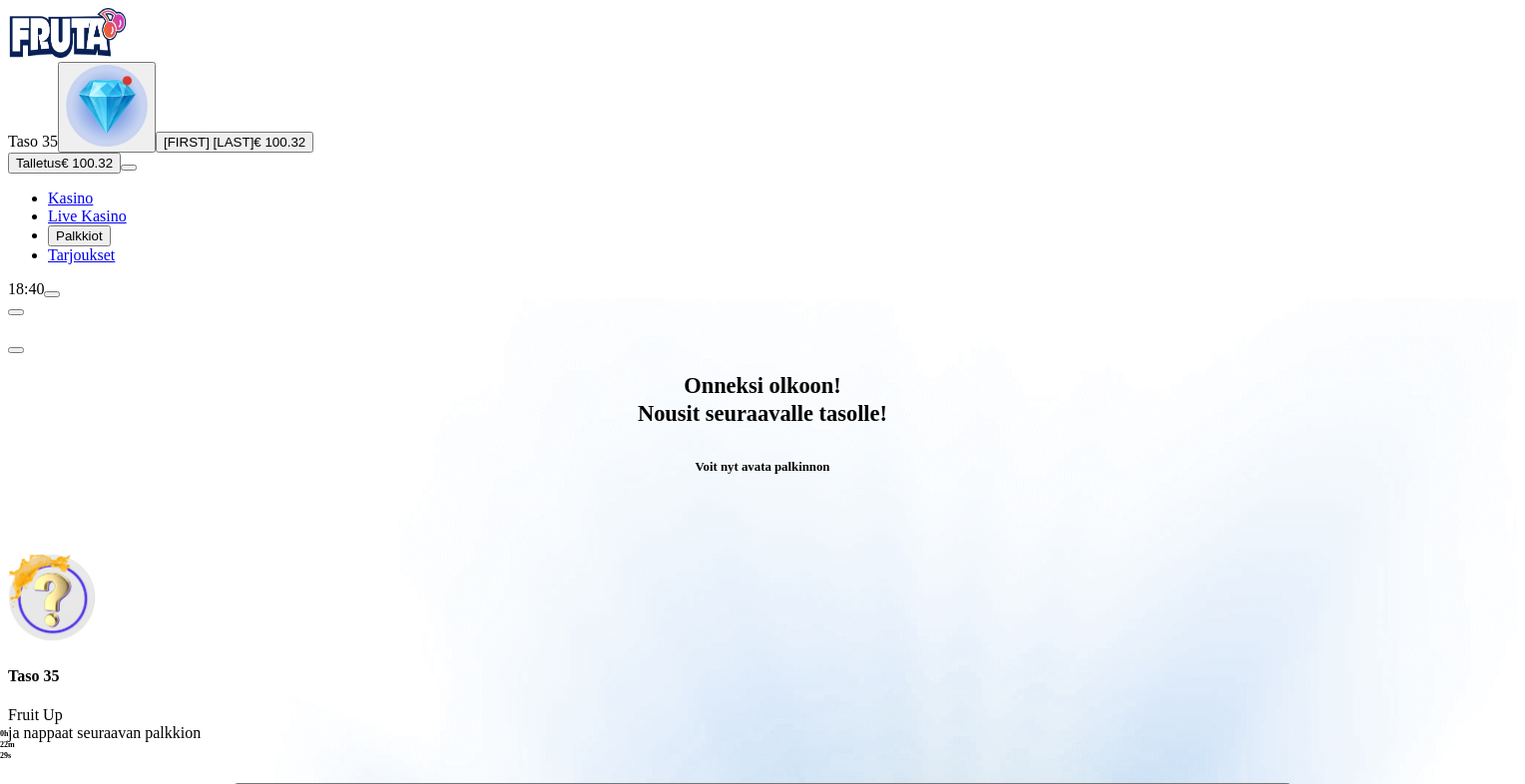 click on "Avaa palkinto" at bounding box center (762, 793) 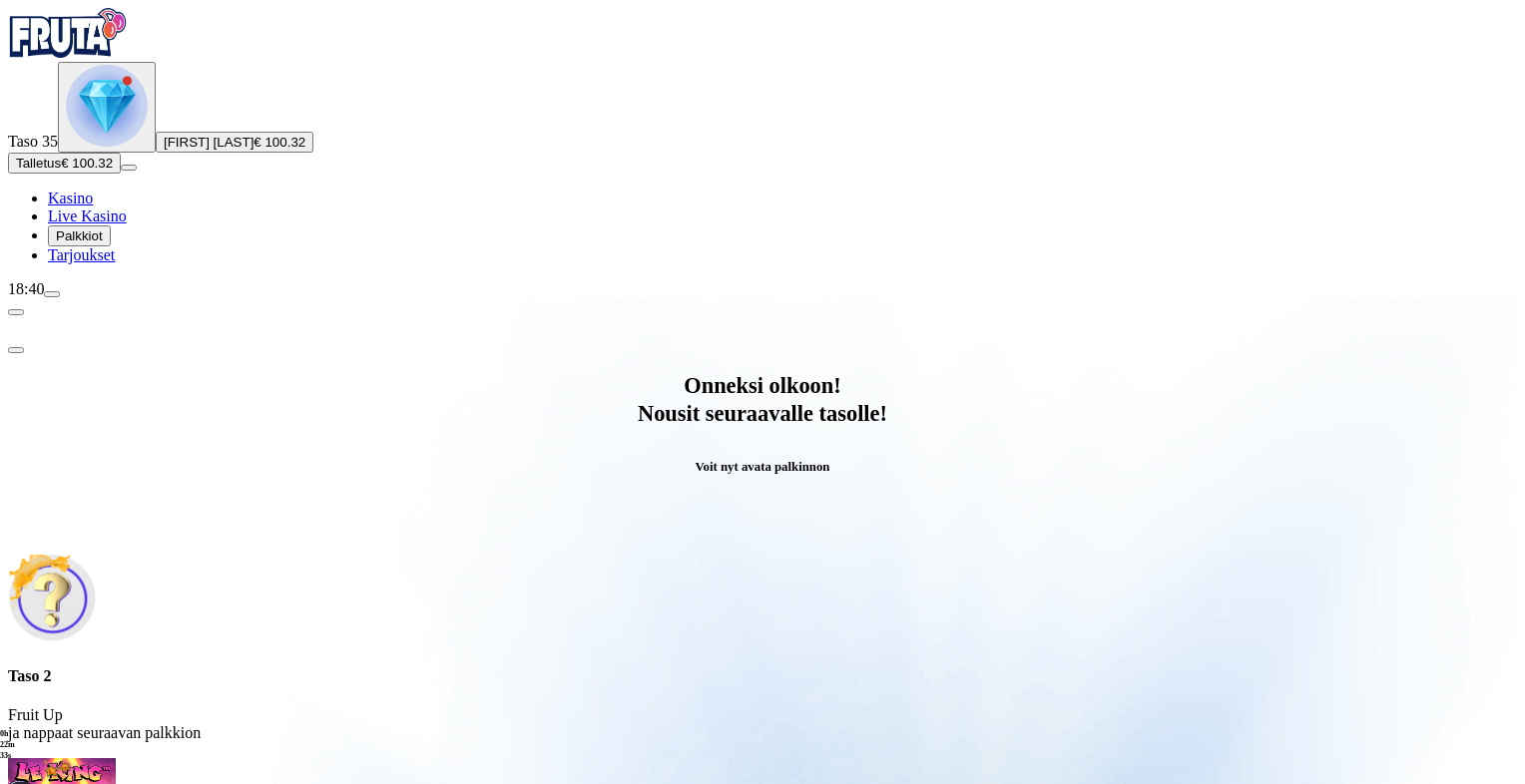 click at bounding box center (88, 996) 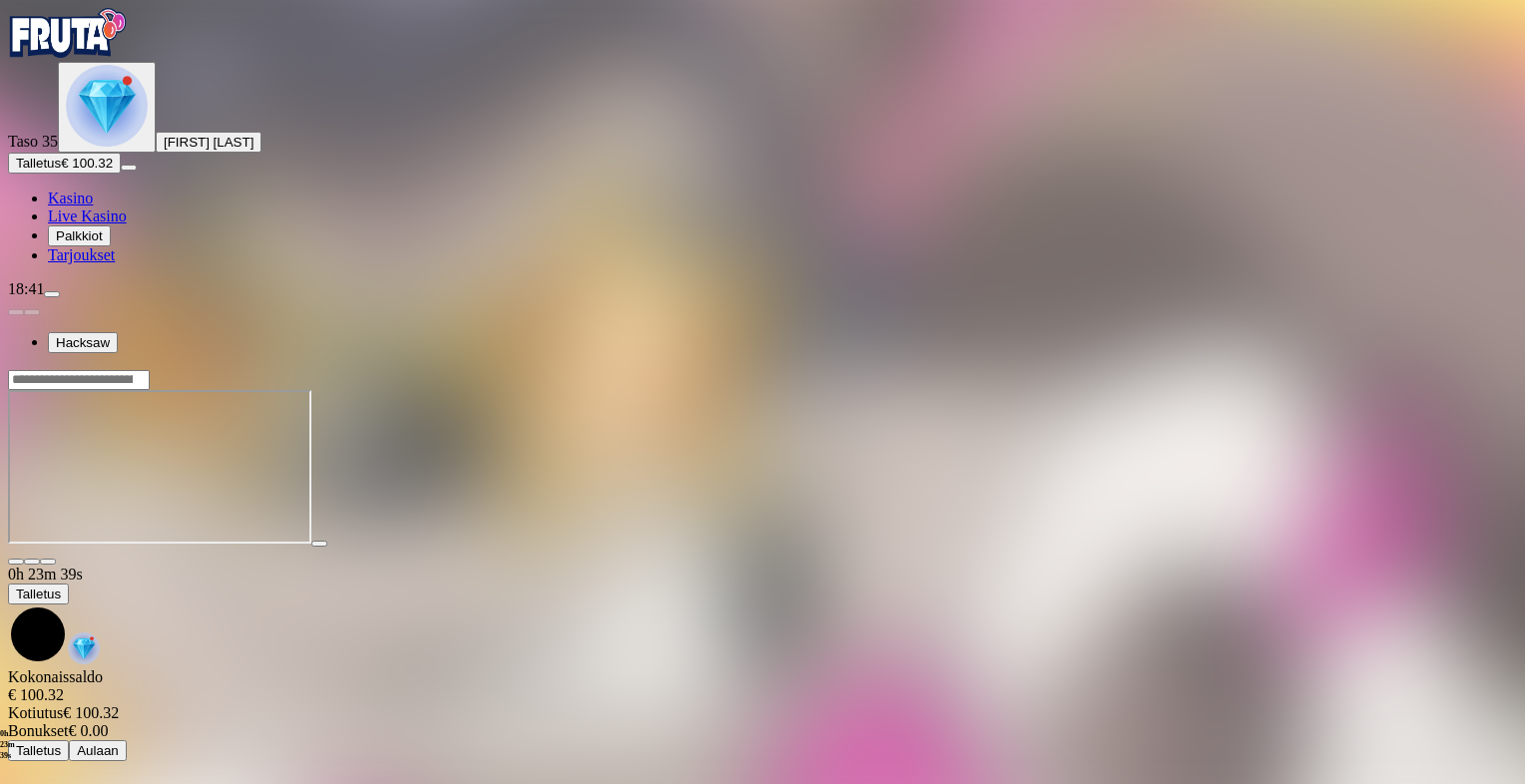 click at bounding box center [52, 294] 